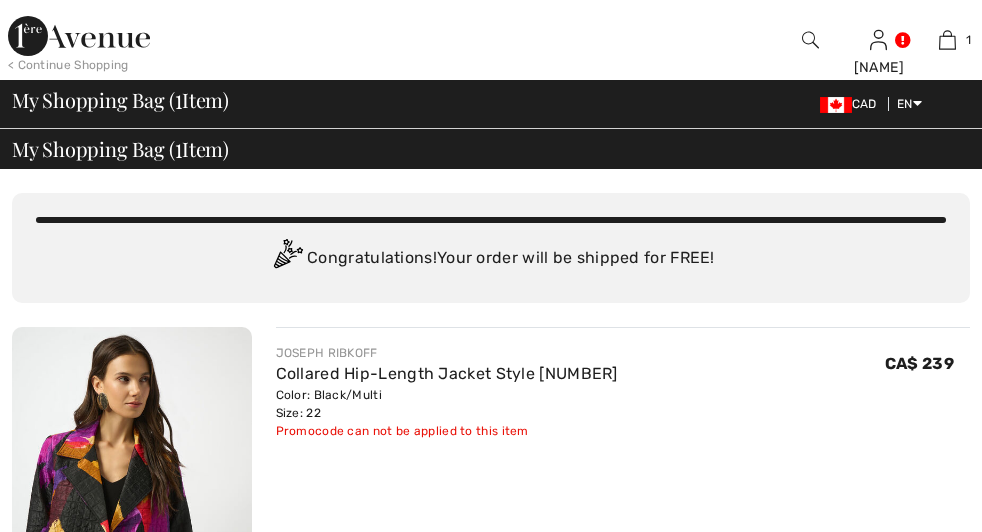 scroll, scrollTop: 0, scrollLeft: 0, axis: both 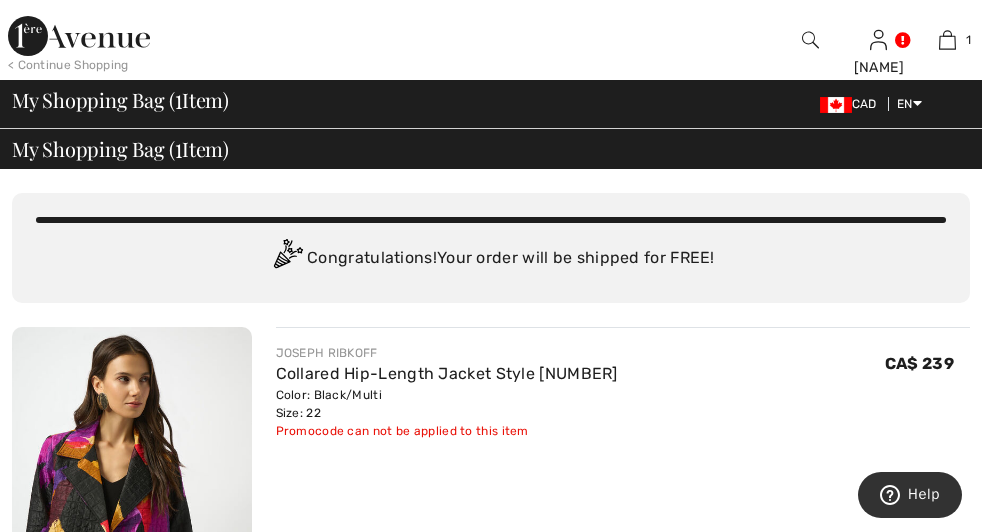 click at bounding box center [810, 40] 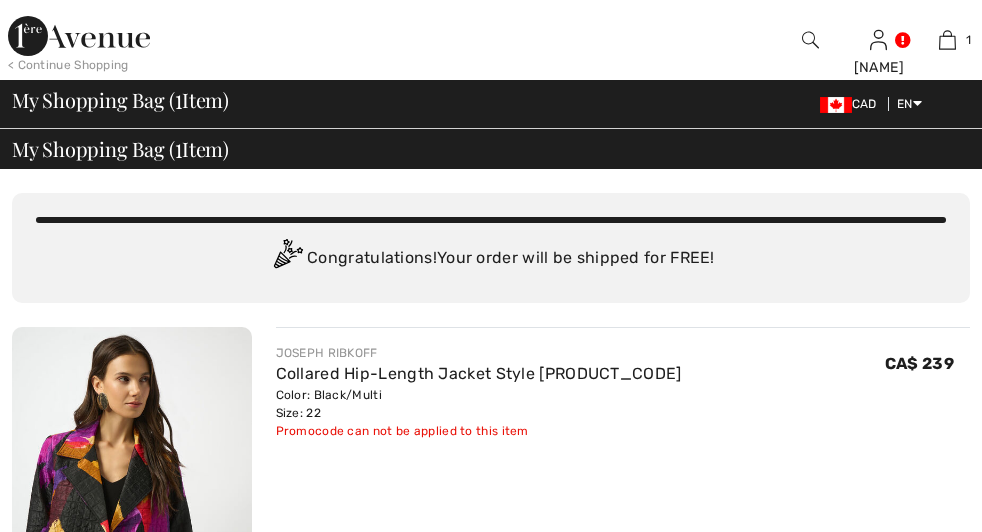 scroll, scrollTop: 0, scrollLeft: 0, axis: both 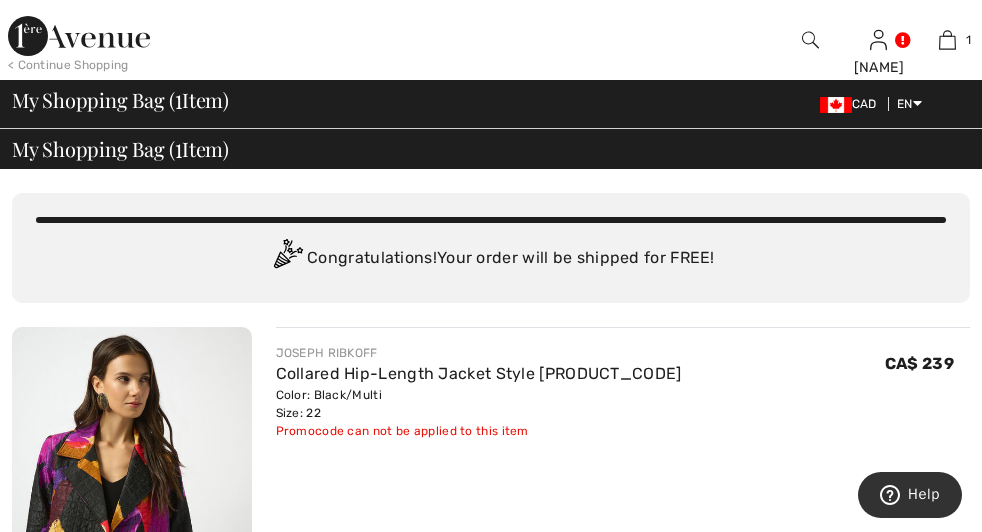 click on "< Continue Shopping" at bounding box center [68, 65] 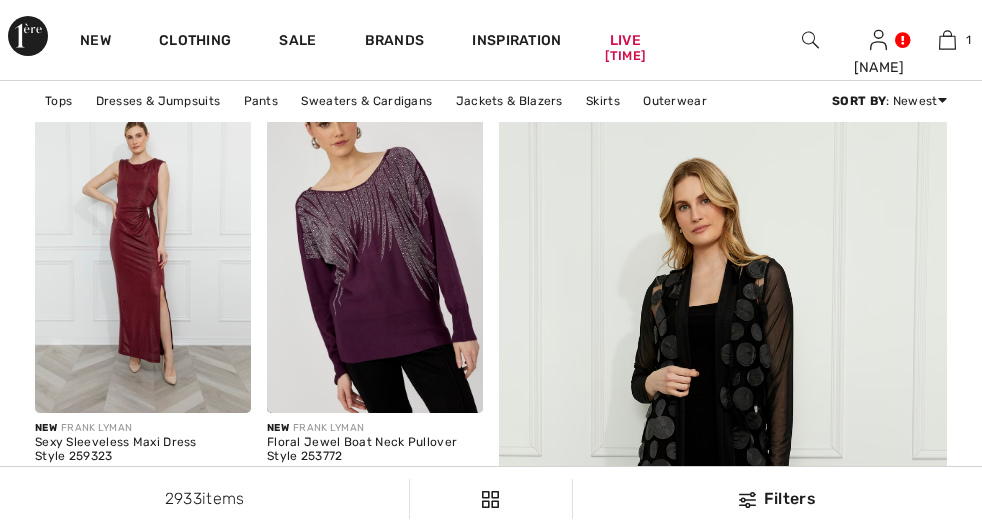 scroll, scrollTop: 272, scrollLeft: 0, axis: vertical 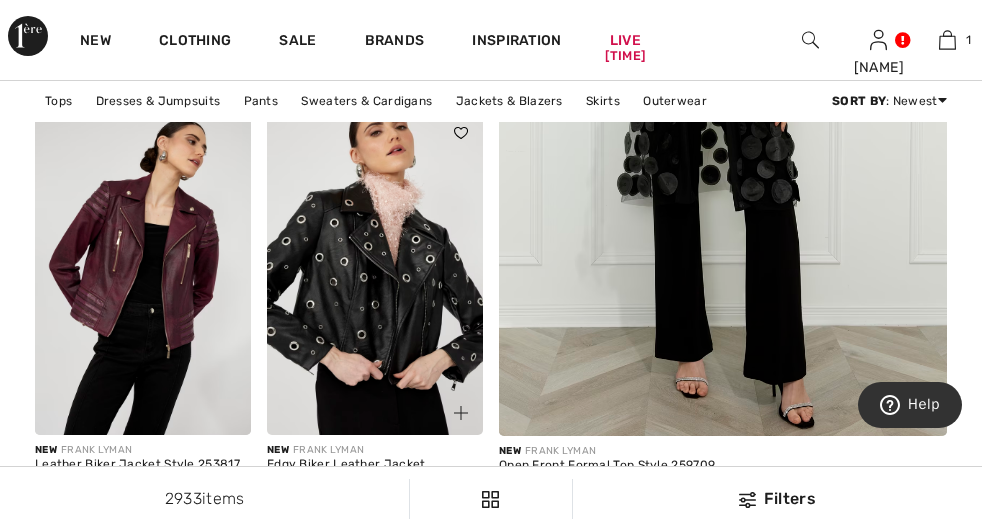 click at bounding box center [375, 273] 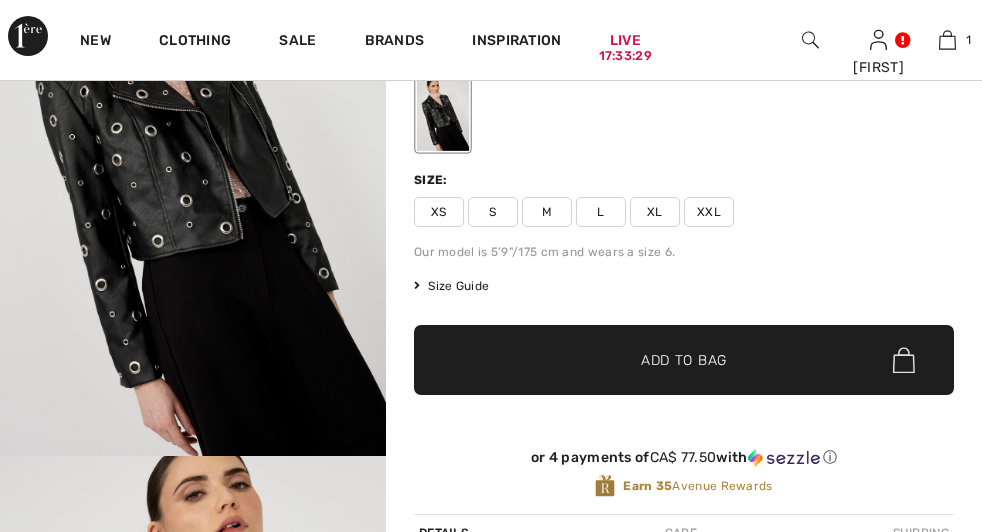 scroll, scrollTop: 332, scrollLeft: 0, axis: vertical 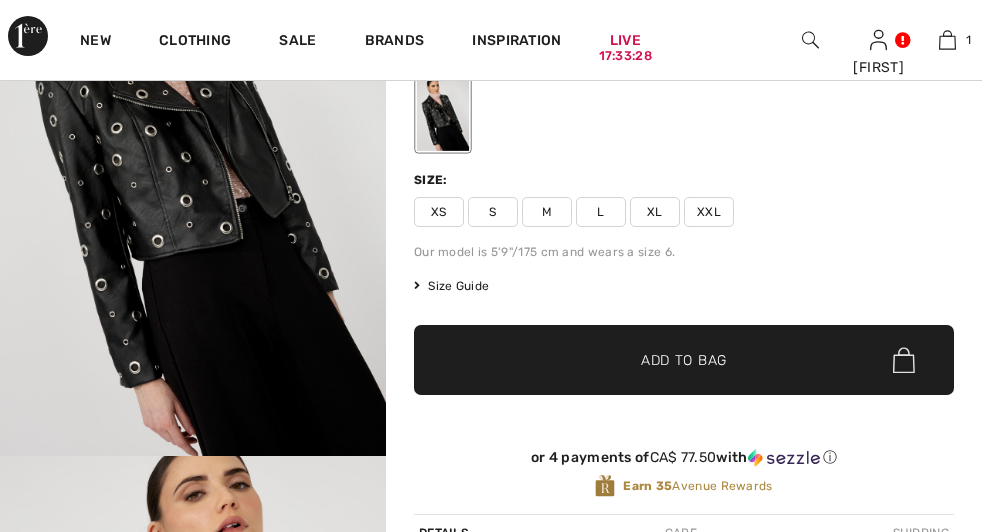 checkbox on "true" 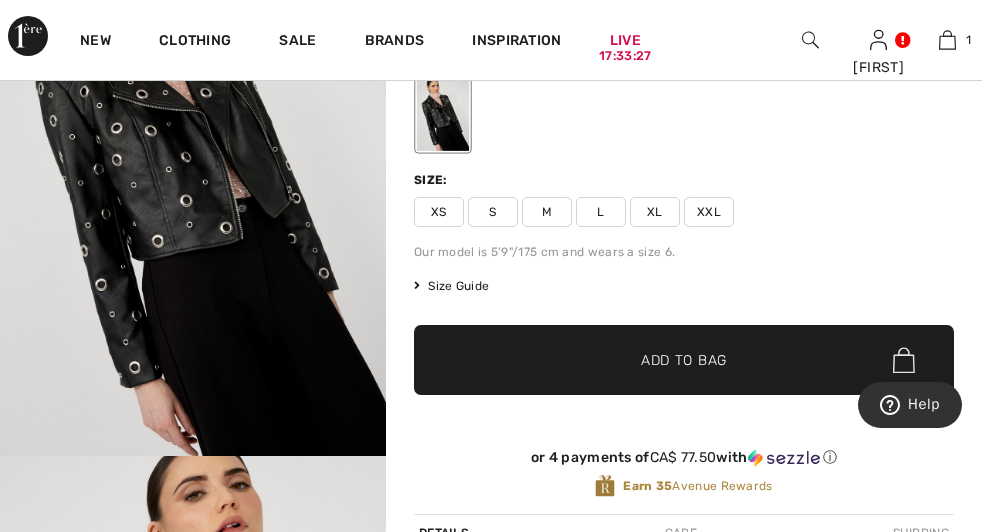 scroll, scrollTop: 0, scrollLeft: 0, axis: both 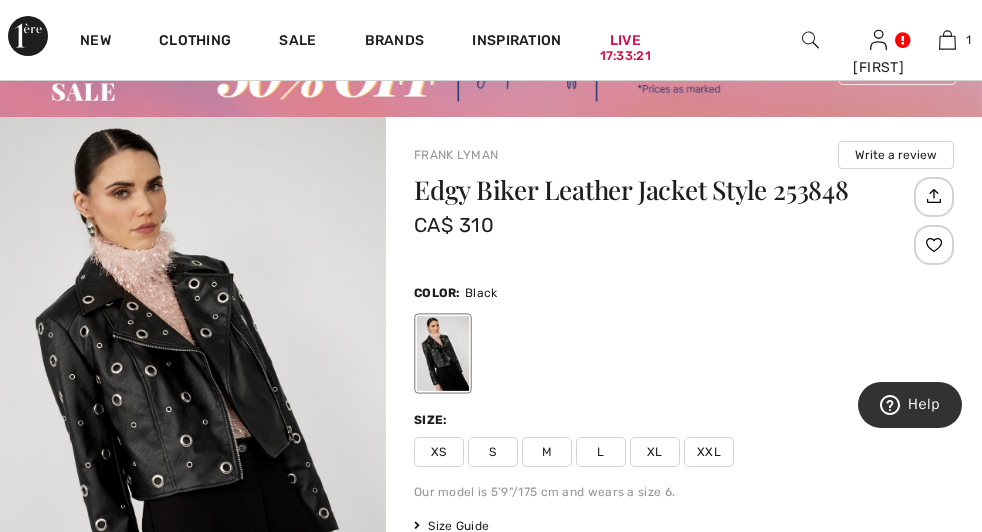 click on "Edgy Biker Leather Jacket  Style 253848" at bounding box center (661, 190) 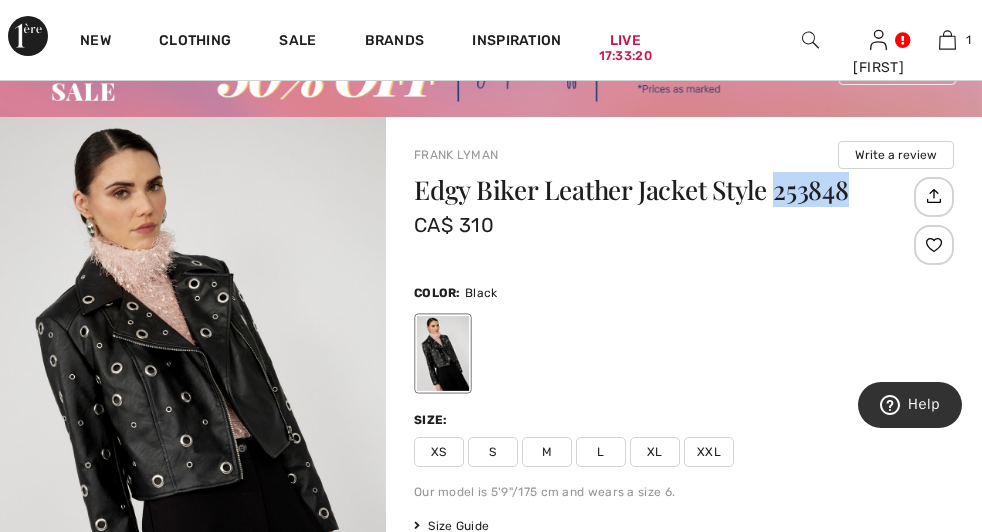 click on "Edgy Biker Leather Jacket  Style 253848" at bounding box center (661, 190) 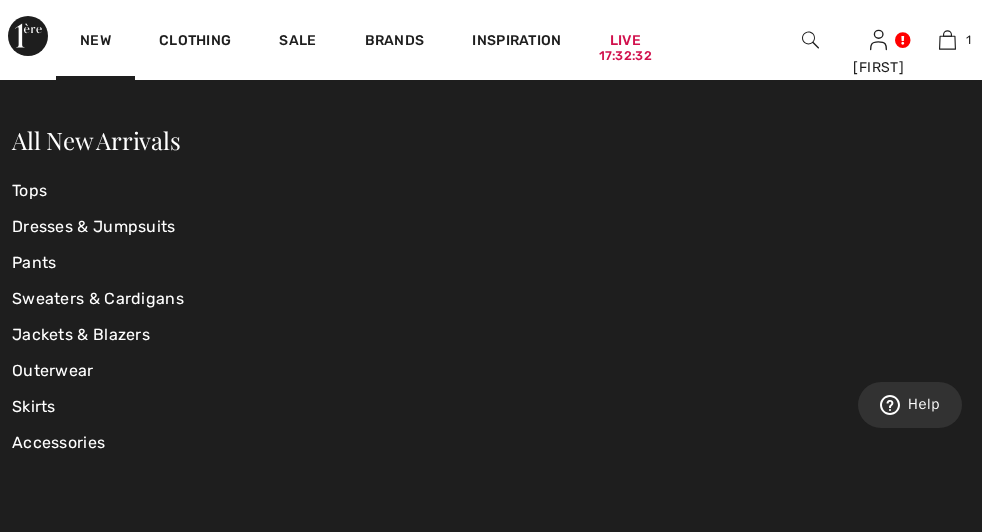 scroll, scrollTop: 107, scrollLeft: 0, axis: vertical 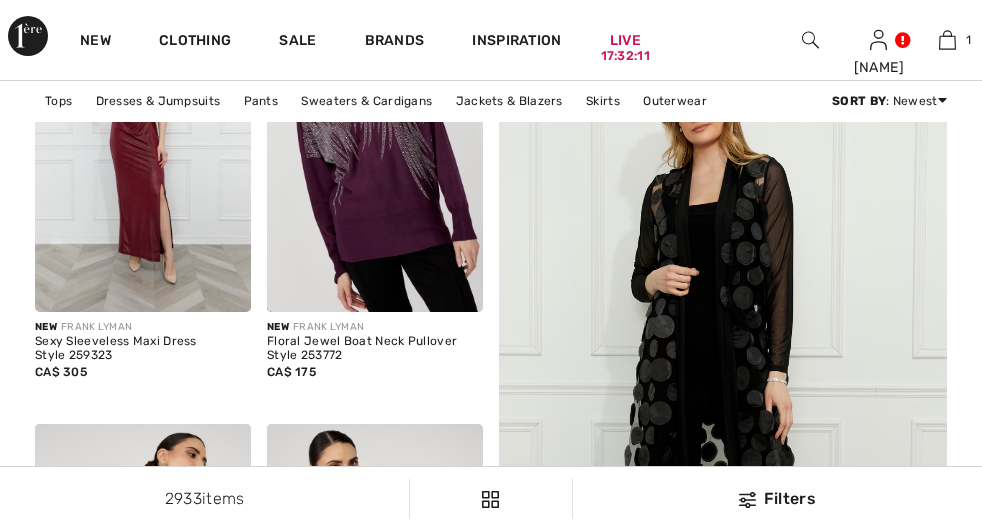 checkbox on "true" 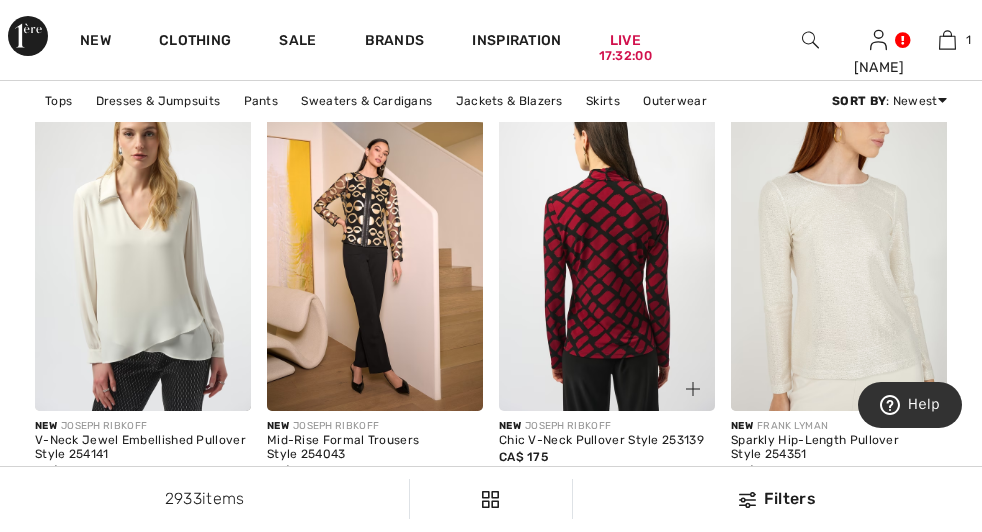 scroll, scrollTop: 1593, scrollLeft: 0, axis: vertical 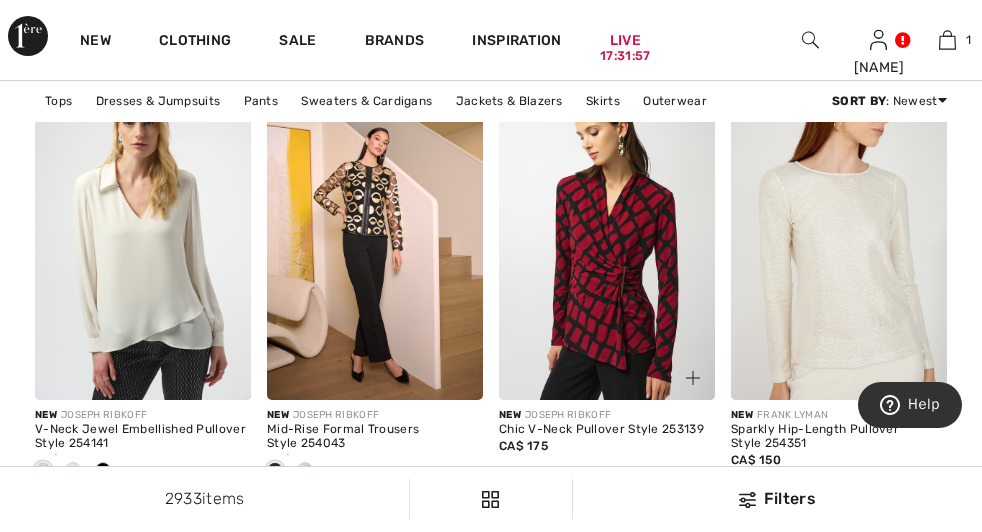 click at bounding box center [681, 366] 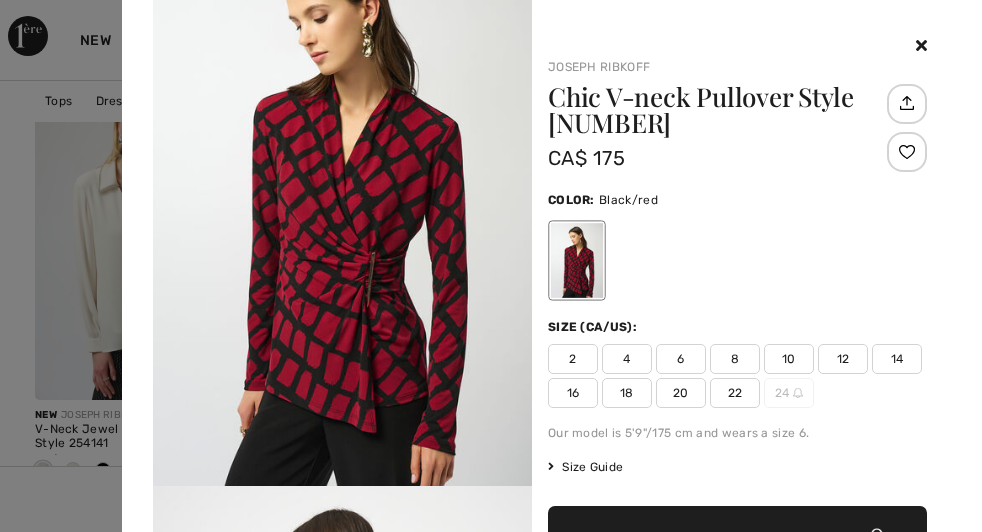 scroll, scrollTop: 0, scrollLeft: 0, axis: both 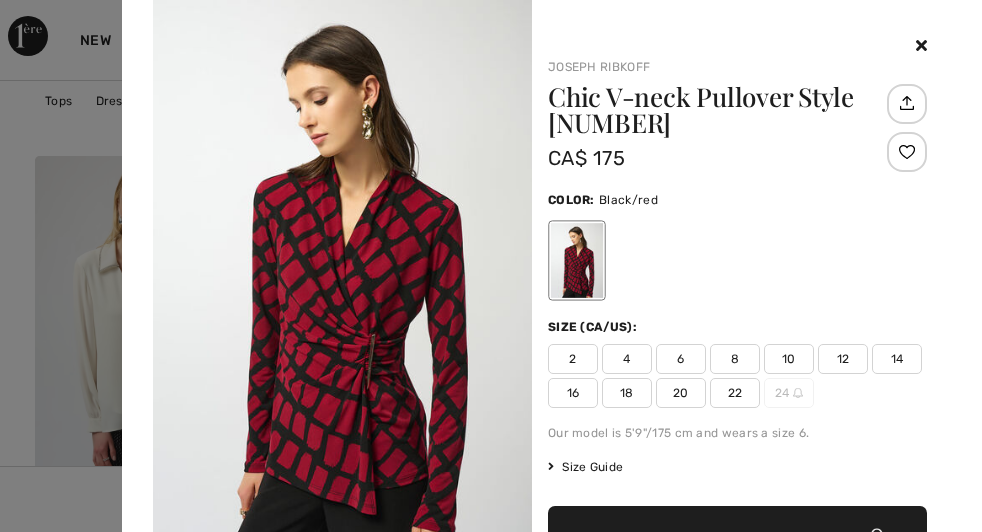 click on "Chic V-neck Pullover  Style 253139" at bounding box center [721, 110] 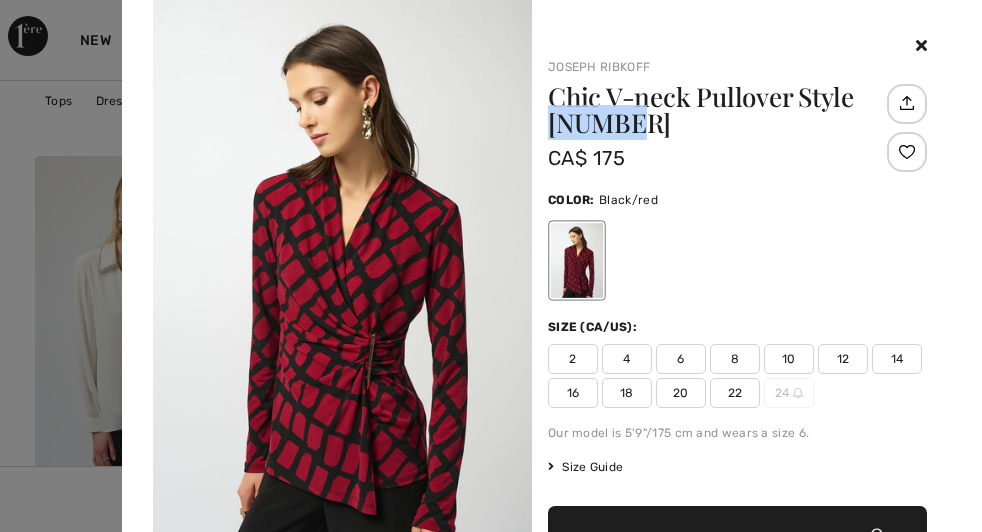 click on "Chic V-neck Pullover  Style 253139" at bounding box center (721, 110) 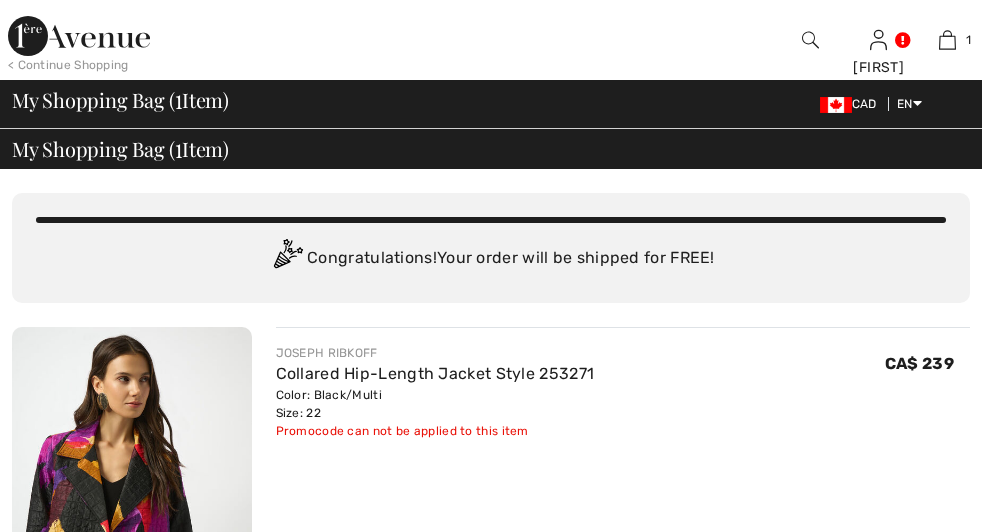 scroll, scrollTop: 0, scrollLeft: 0, axis: both 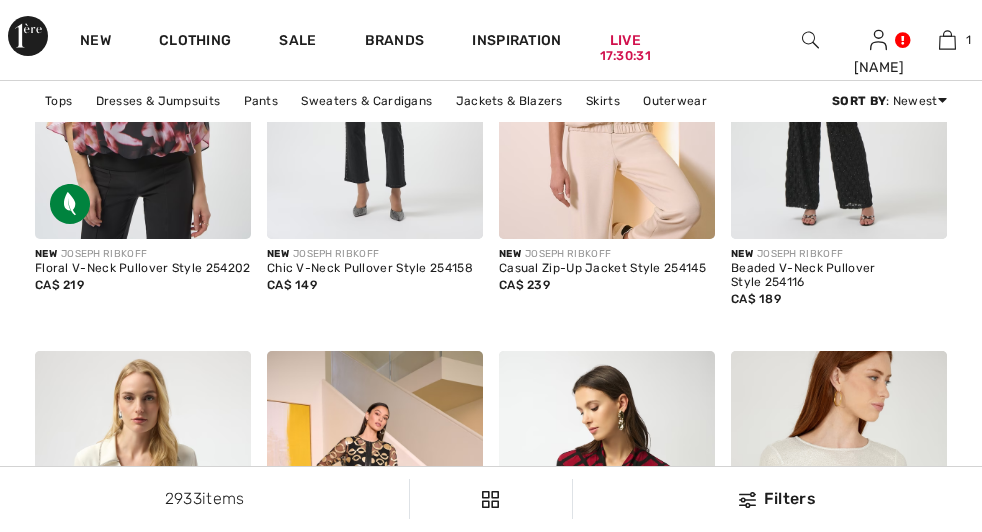 checkbox on "true" 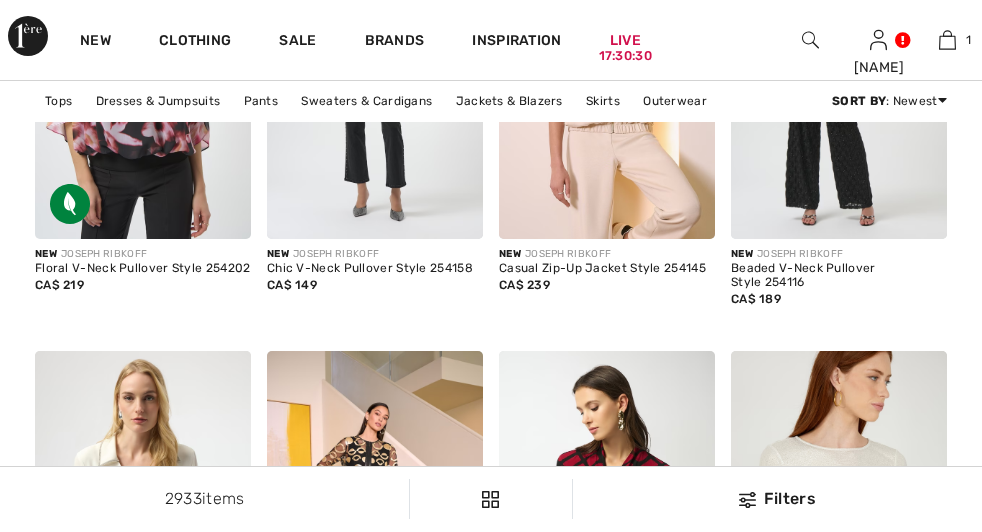 scroll, scrollTop: 1365, scrollLeft: 0, axis: vertical 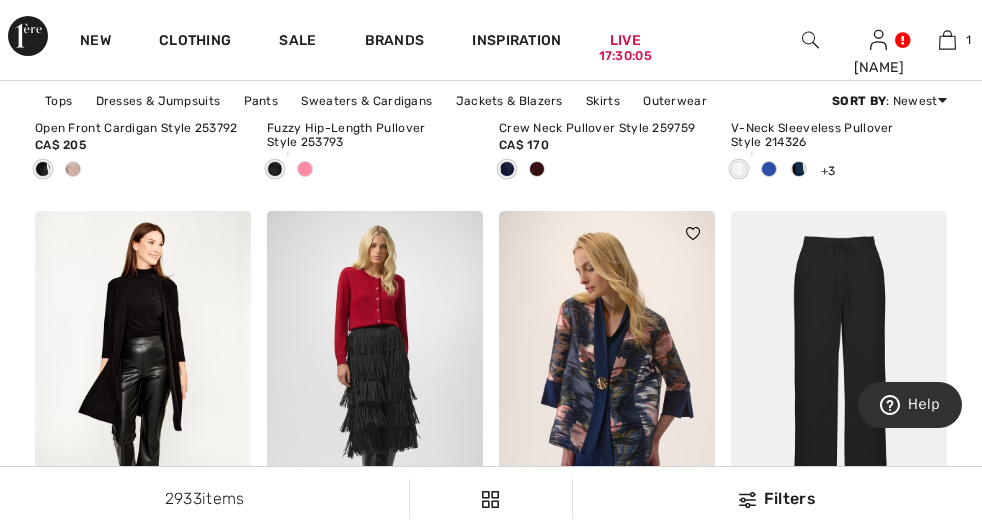 click at bounding box center [607, 373] 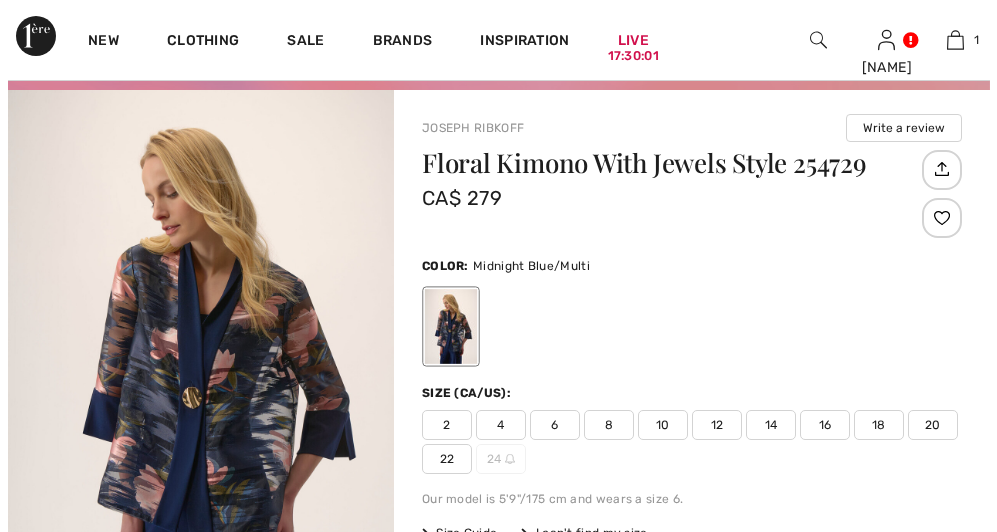 scroll, scrollTop: 119, scrollLeft: 0, axis: vertical 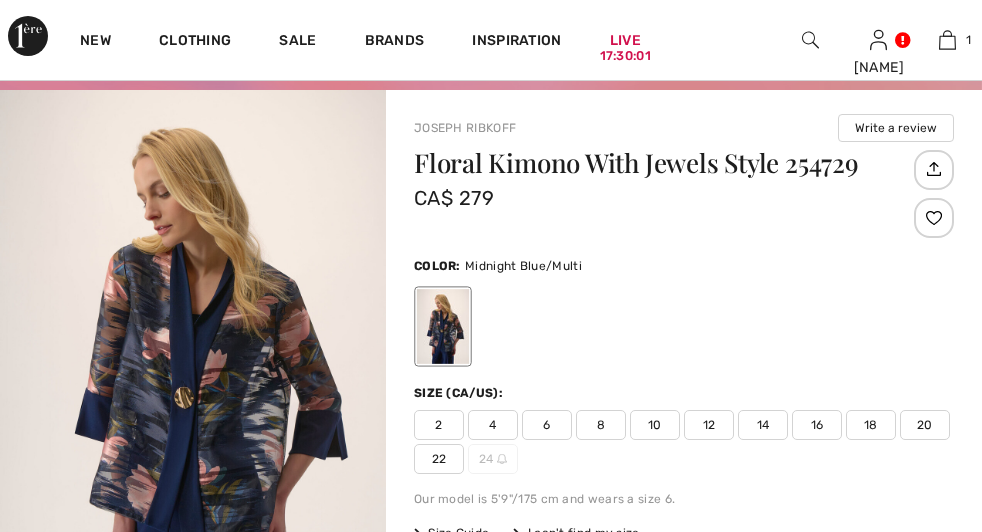 click at bounding box center [0, 0] 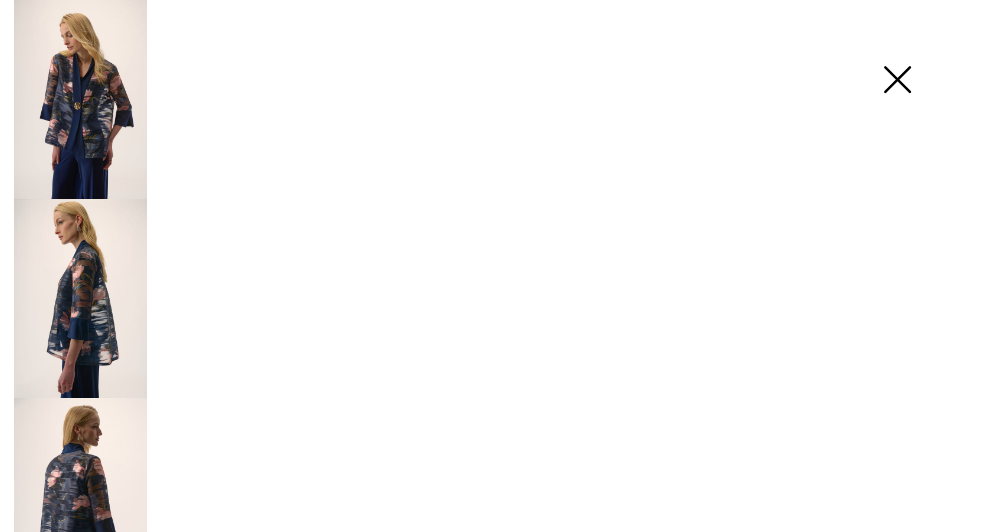checkbox on "true" 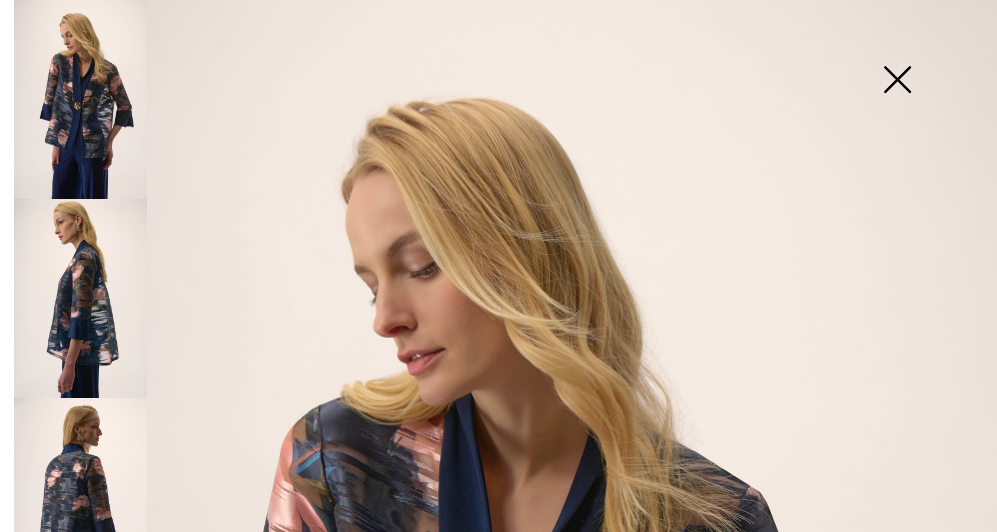 scroll, scrollTop: 0, scrollLeft: 0, axis: both 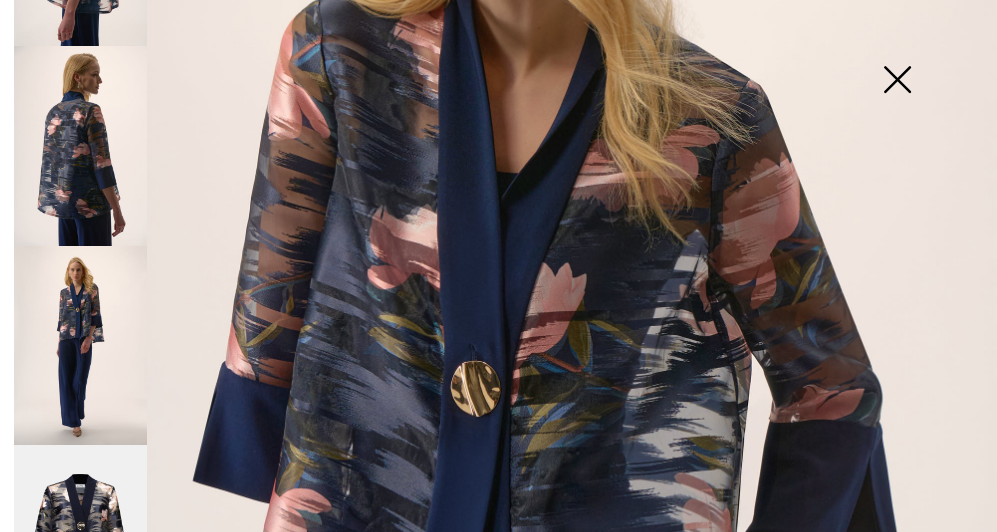 click at bounding box center [897, 81] 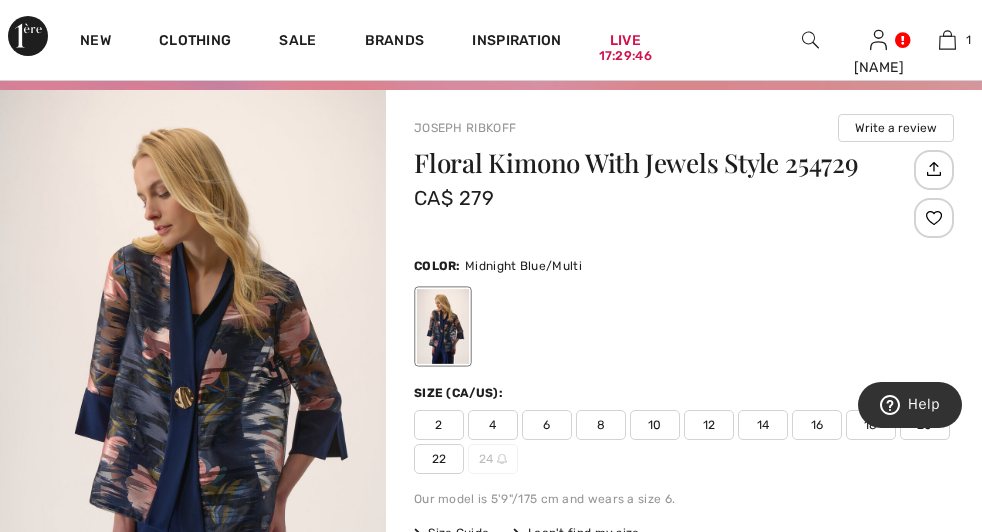 scroll, scrollTop: 374, scrollLeft: 0, axis: vertical 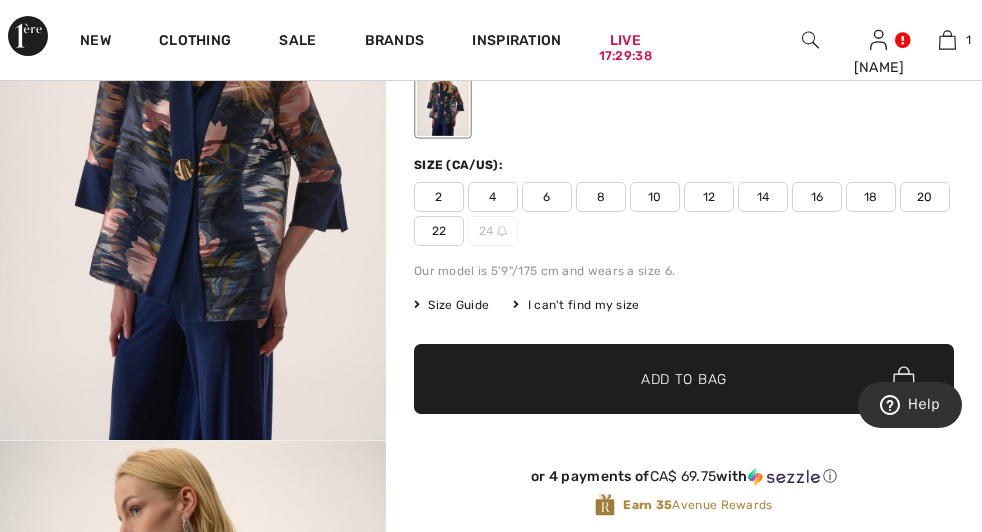 click on "22" at bounding box center [439, 231] 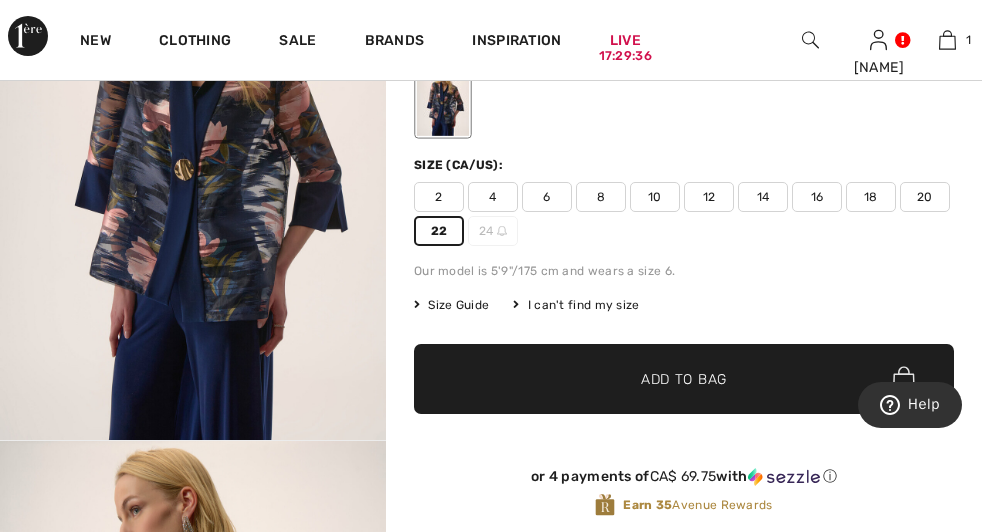 click on "Add to Bag" at bounding box center (684, 379) 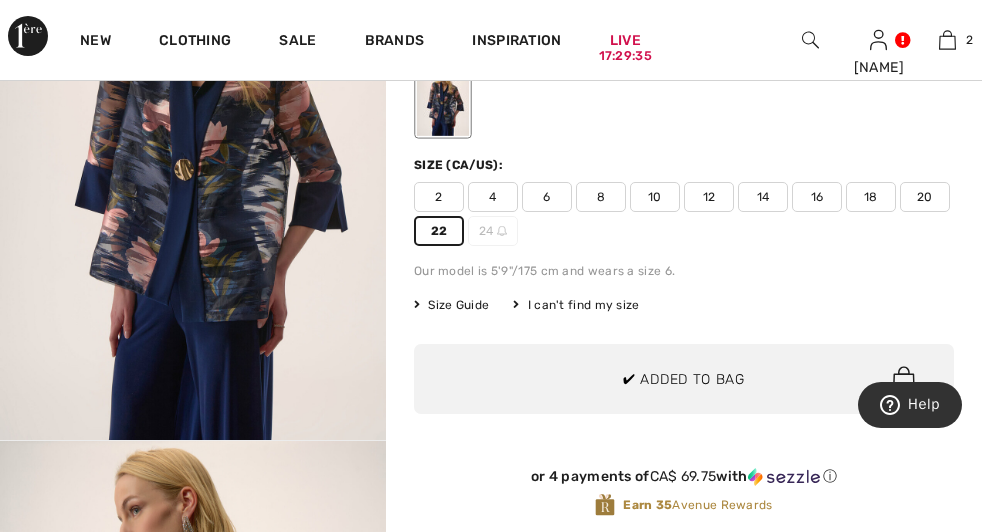 scroll, scrollTop: 62, scrollLeft: 0, axis: vertical 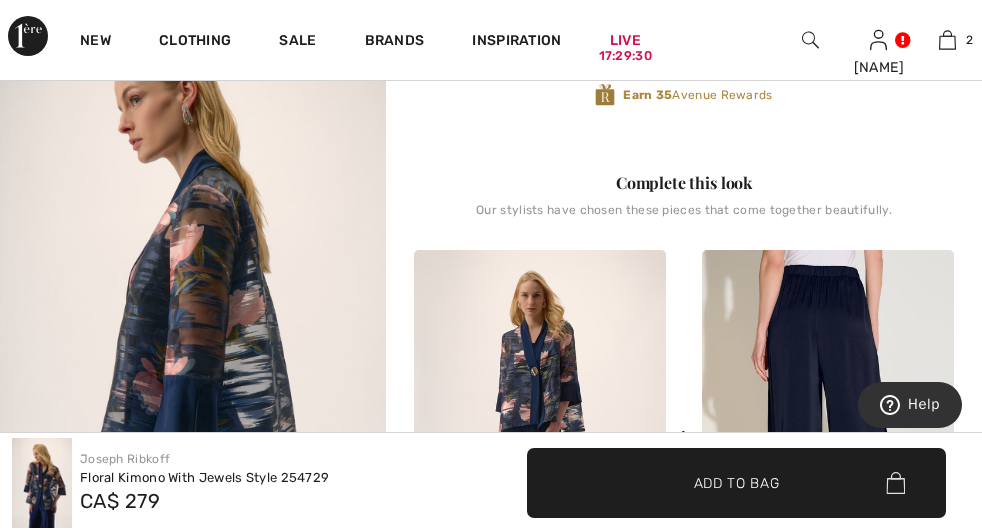 click at bounding box center (828, 439) 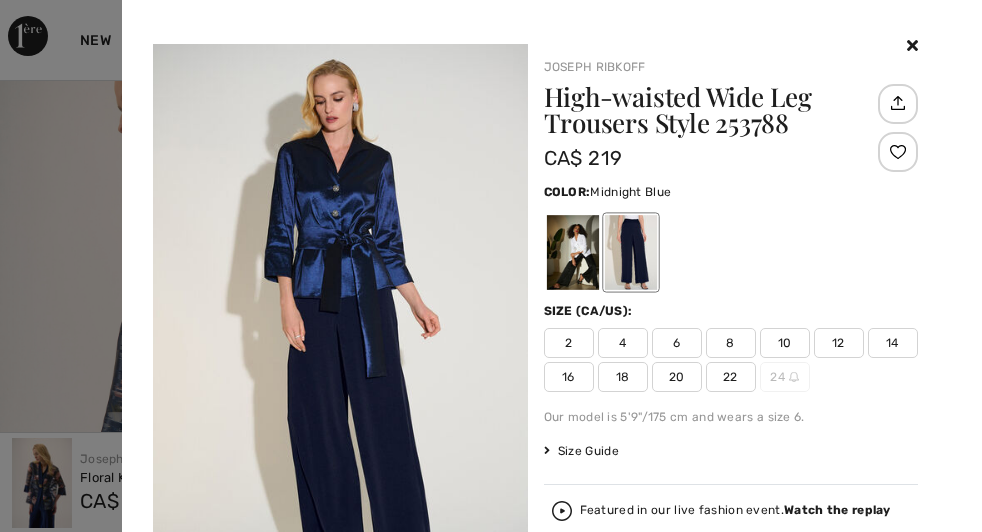 scroll, scrollTop: 1280, scrollLeft: 0, axis: vertical 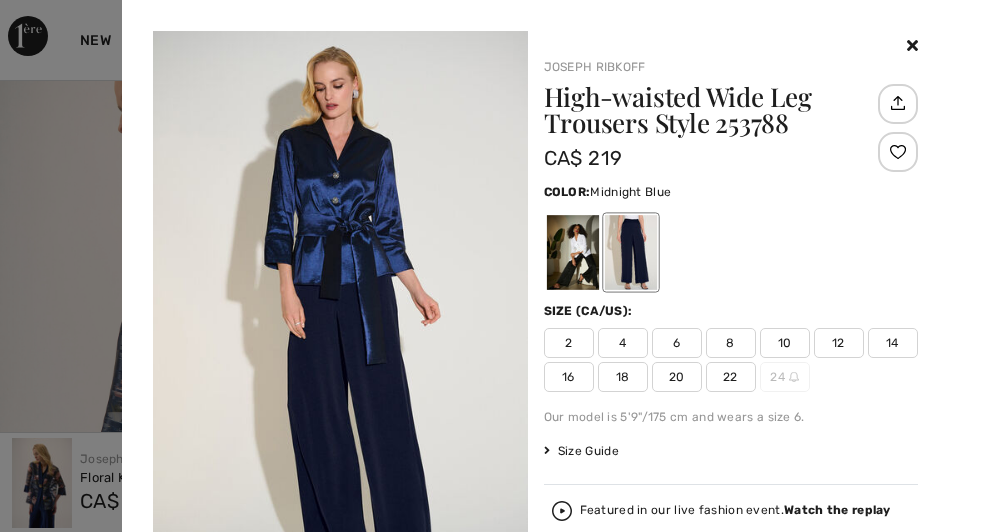click on "22" at bounding box center (731, 377) 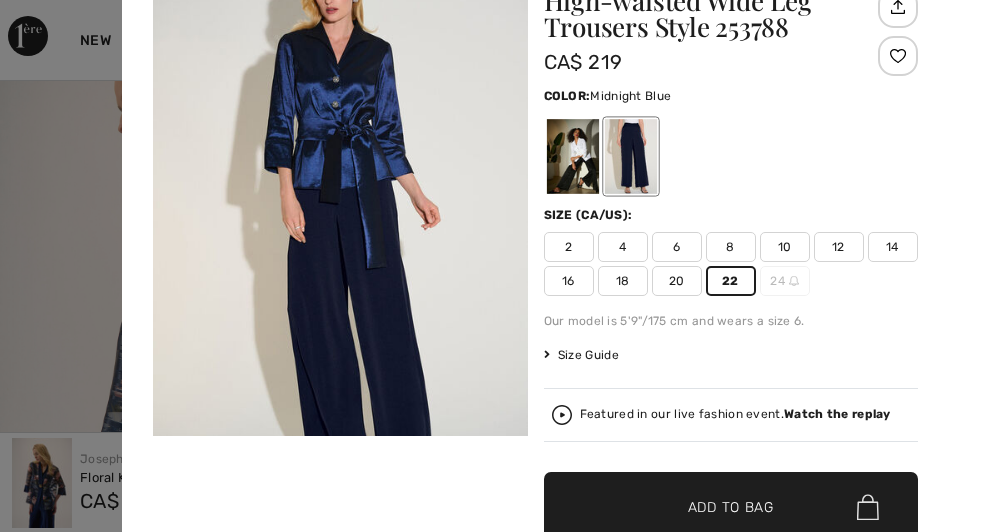 scroll, scrollTop: 103, scrollLeft: 0, axis: vertical 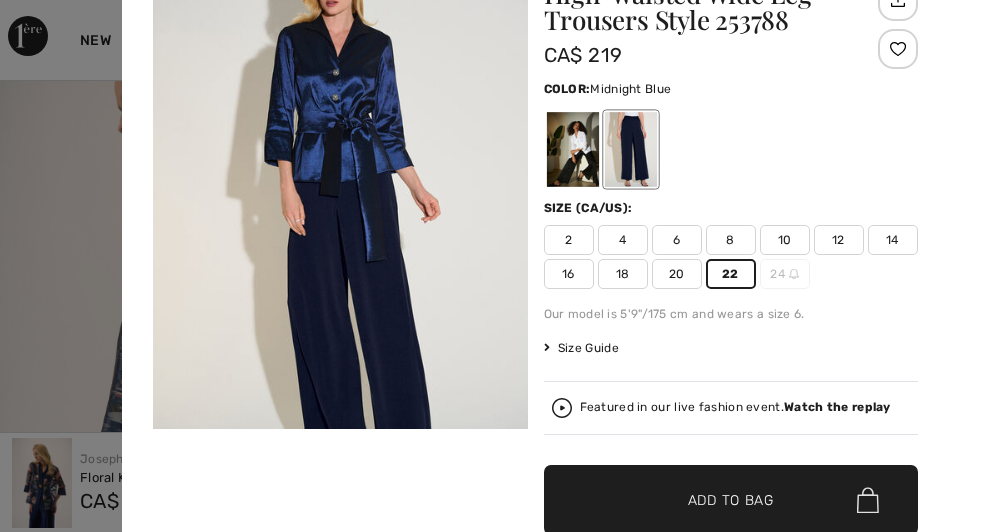 click on "✔ Added to Bag
Add to Bag" at bounding box center (731, 500) 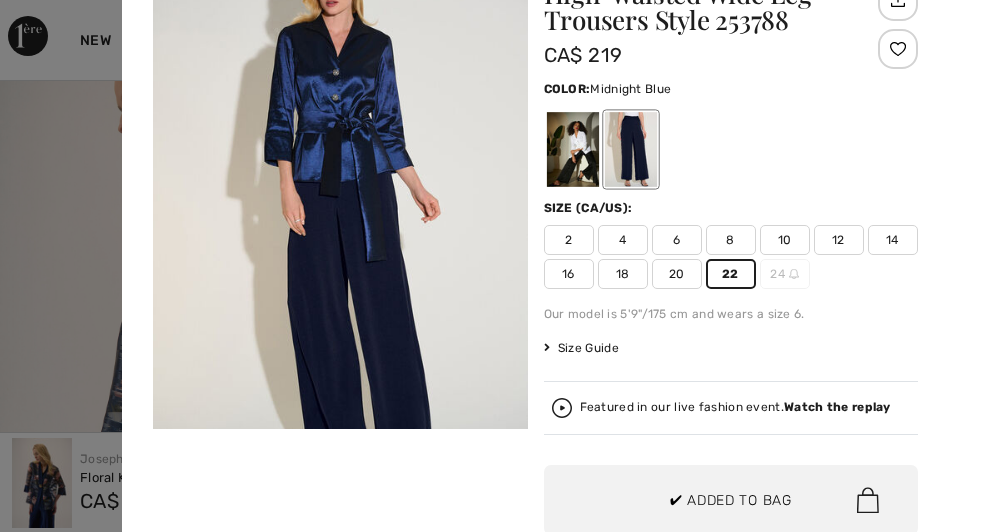 scroll, scrollTop: 218, scrollLeft: 0, axis: vertical 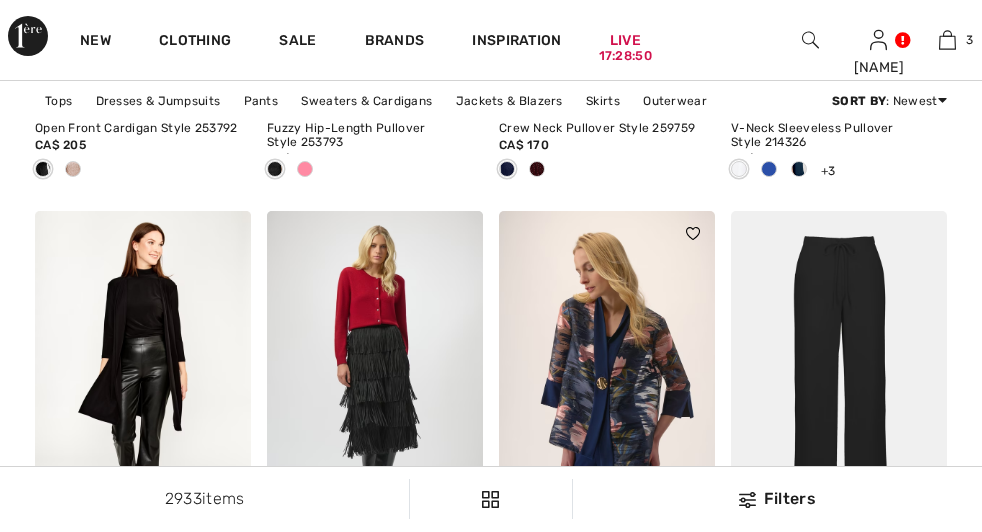 click at bounding box center [607, 373] 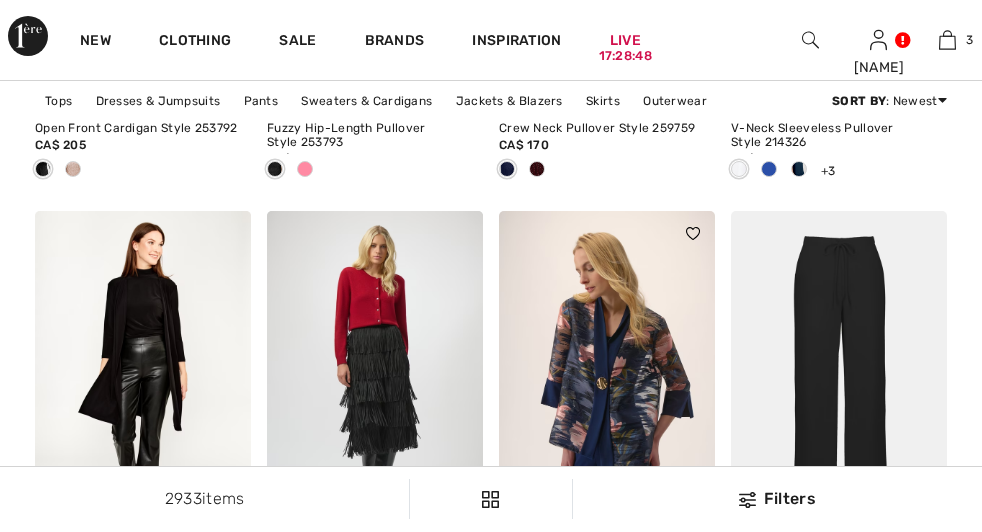 checkbox on "true" 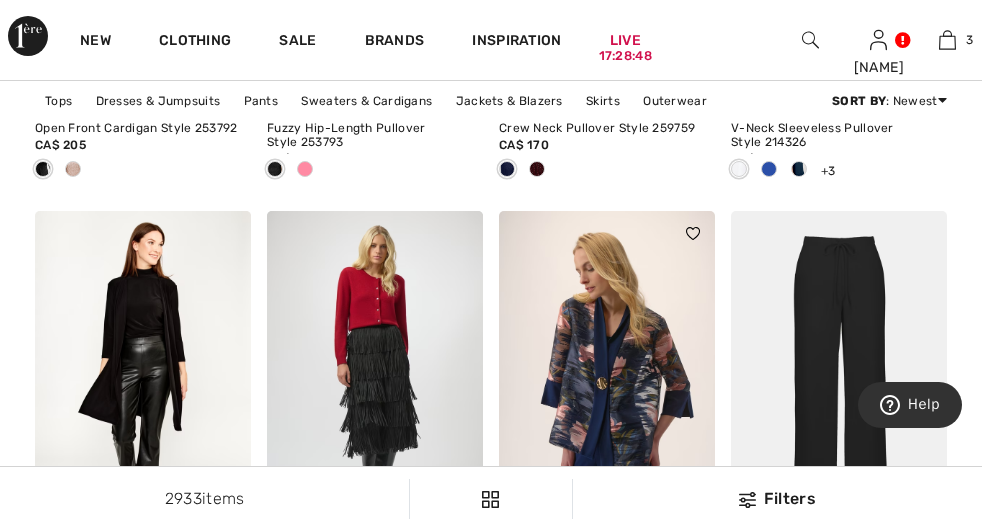 scroll, scrollTop: 0, scrollLeft: 0, axis: both 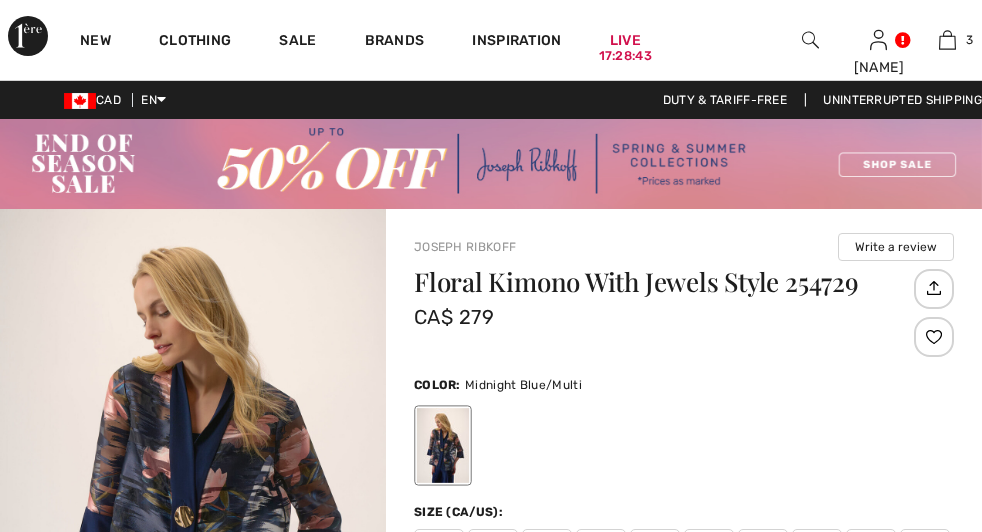 checkbox on "true" 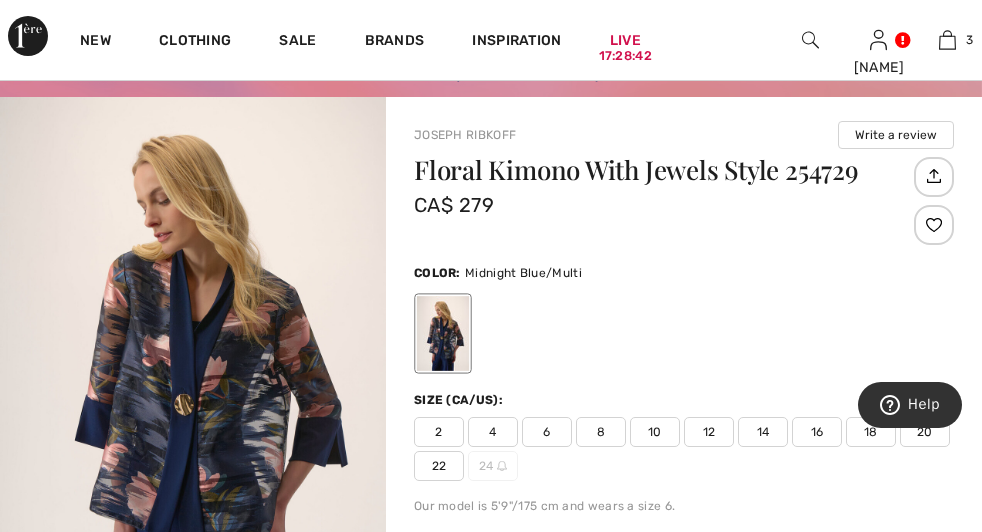 scroll, scrollTop: 0, scrollLeft: 0, axis: both 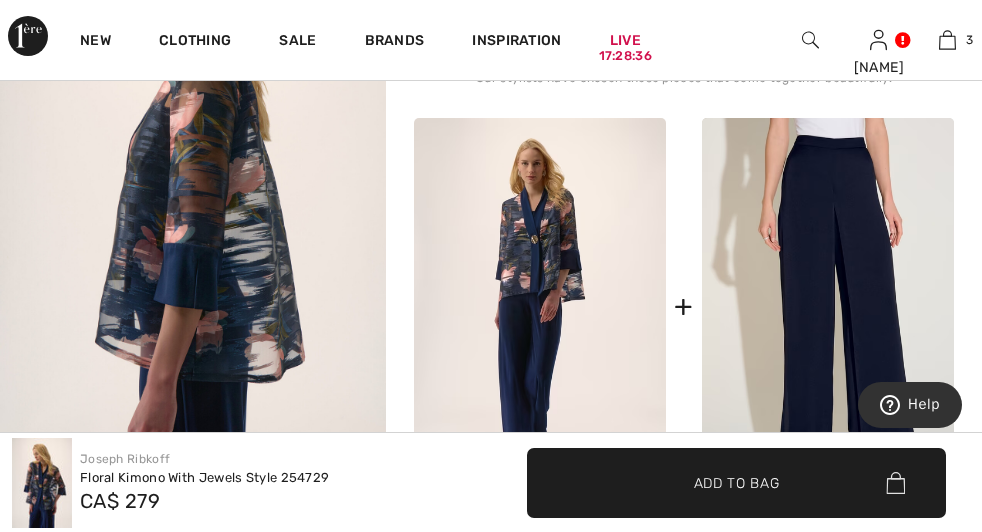 click at bounding box center (540, 307) 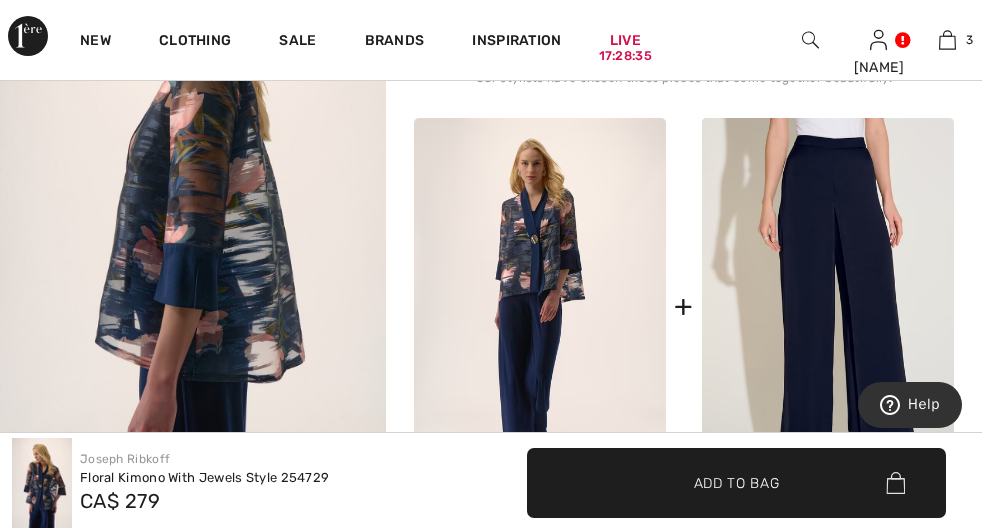 click at bounding box center (540, 307) 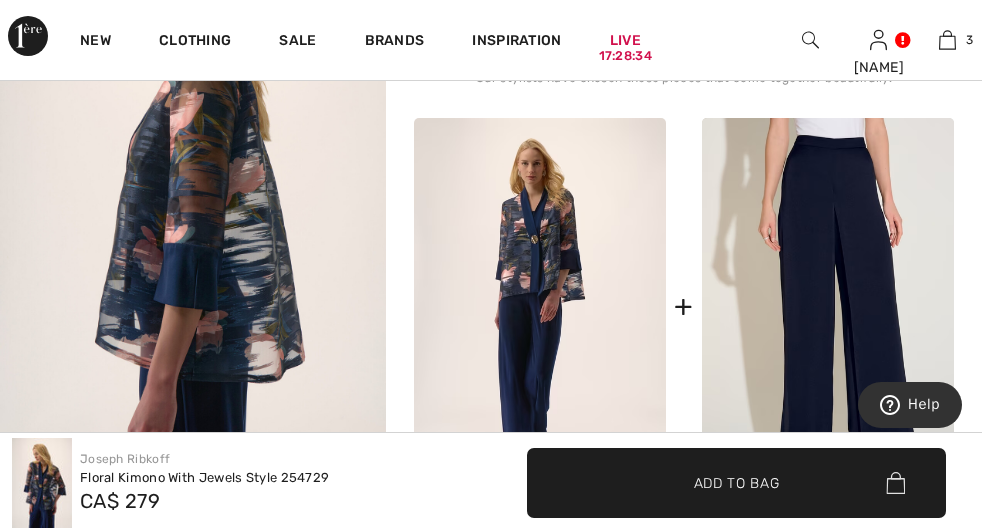 click at bounding box center [540, 307] 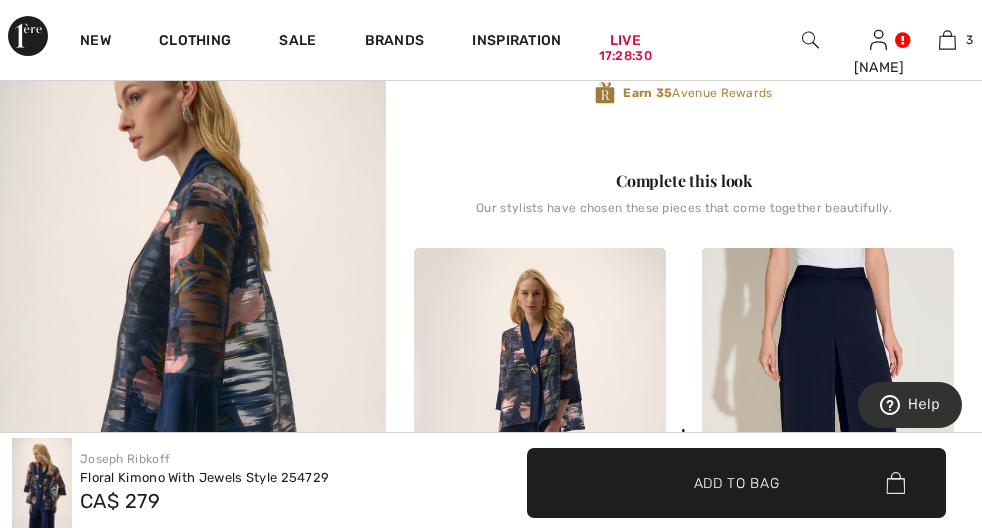 scroll, scrollTop: 725, scrollLeft: 0, axis: vertical 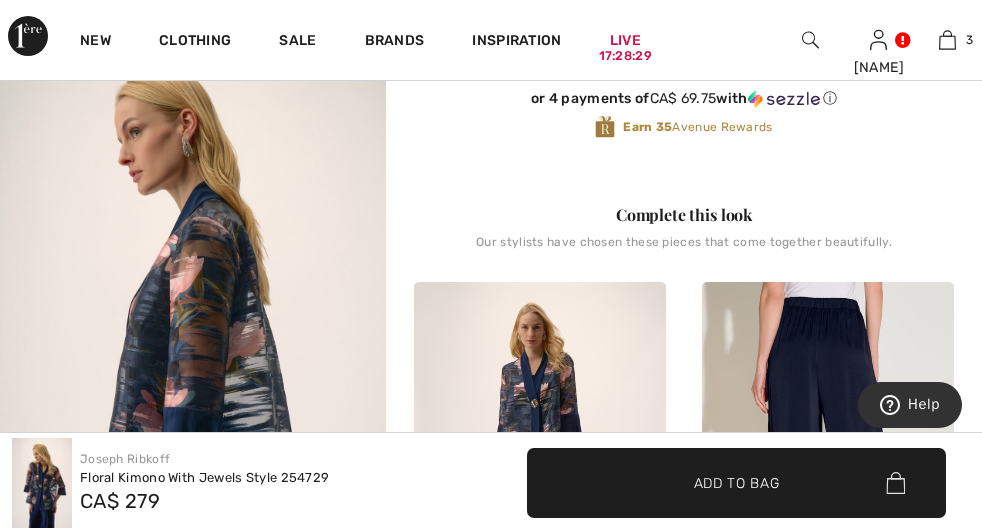 click at bounding box center (828, 471) 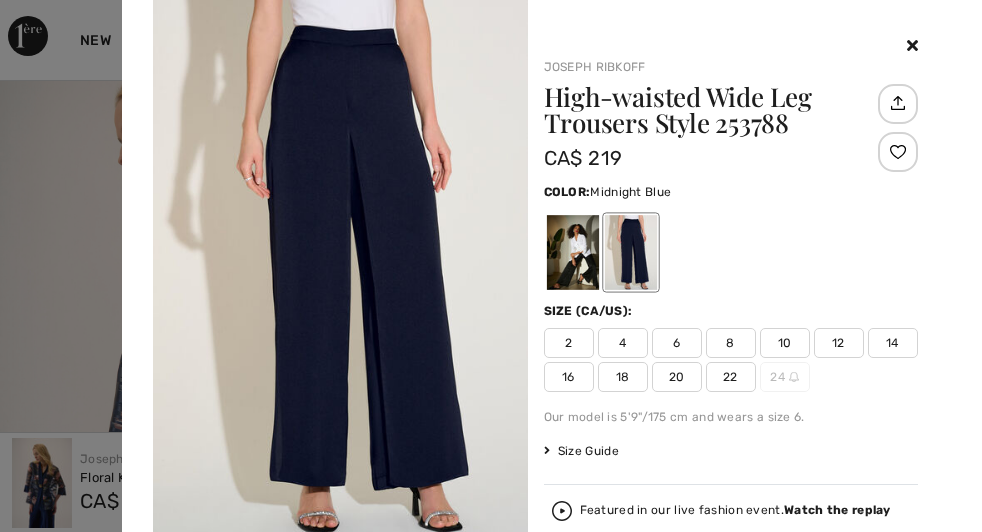 click at bounding box center (340, 281) 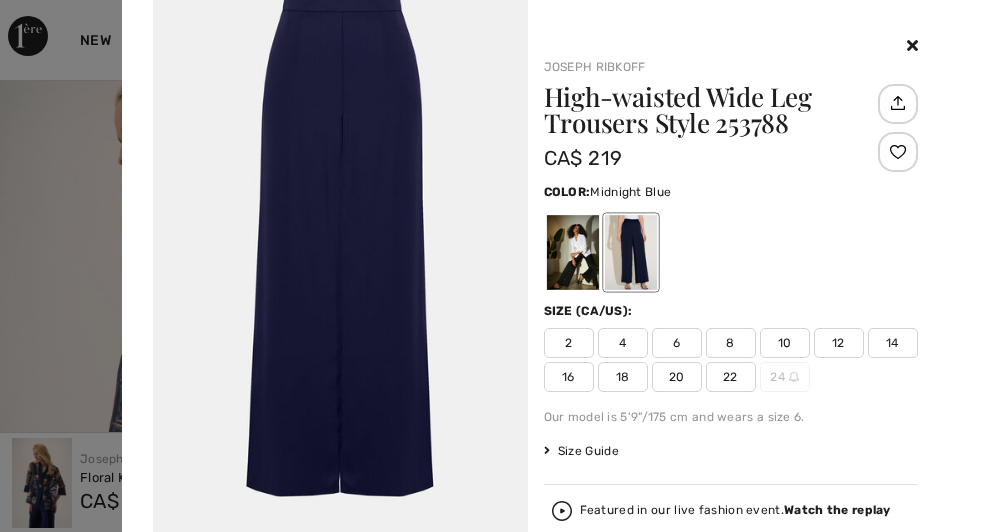 scroll, scrollTop: 2439, scrollLeft: 0, axis: vertical 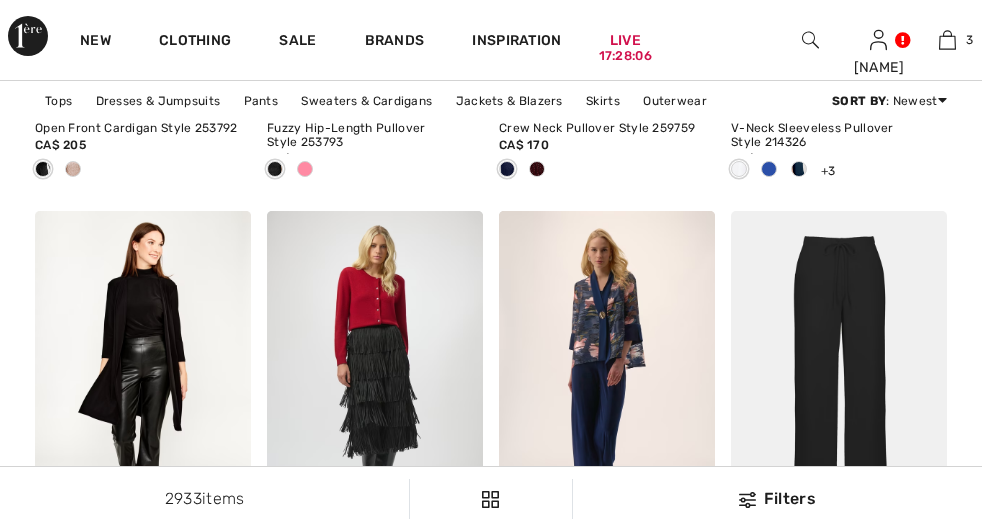 checkbox on "true" 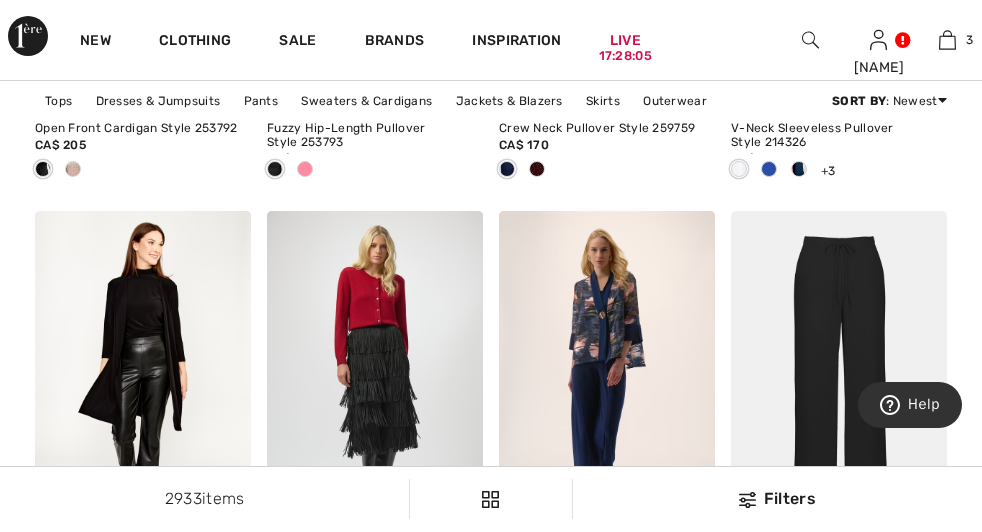 scroll, scrollTop: 0, scrollLeft: 0, axis: both 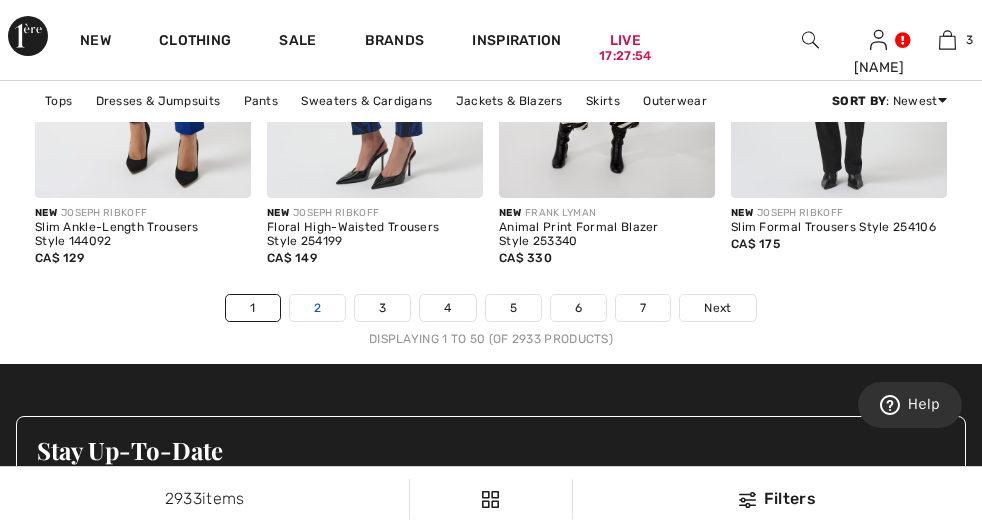 click on "2" at bounding box center (317, 308) 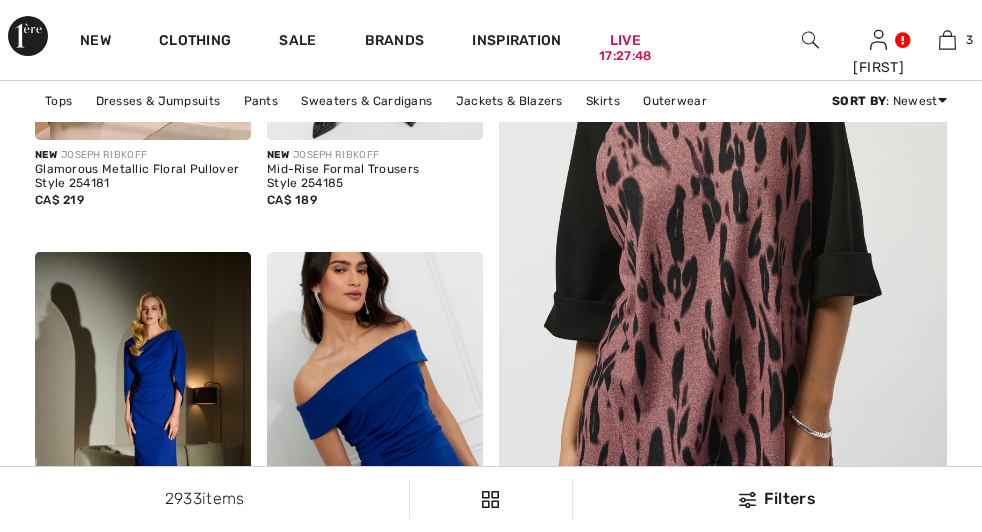 scroll, scrollTop: 590, scrollLeft: 0, axis: vertical 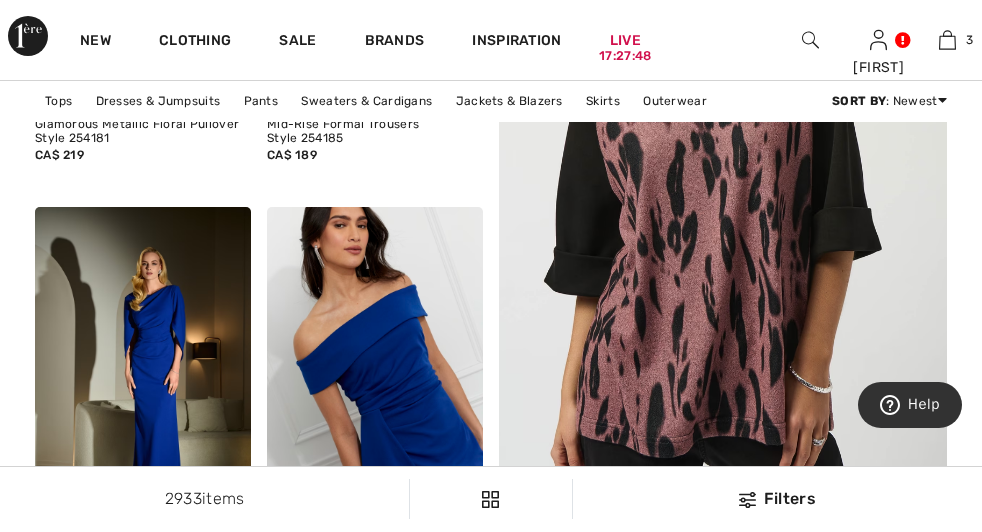 checkbox on "true" 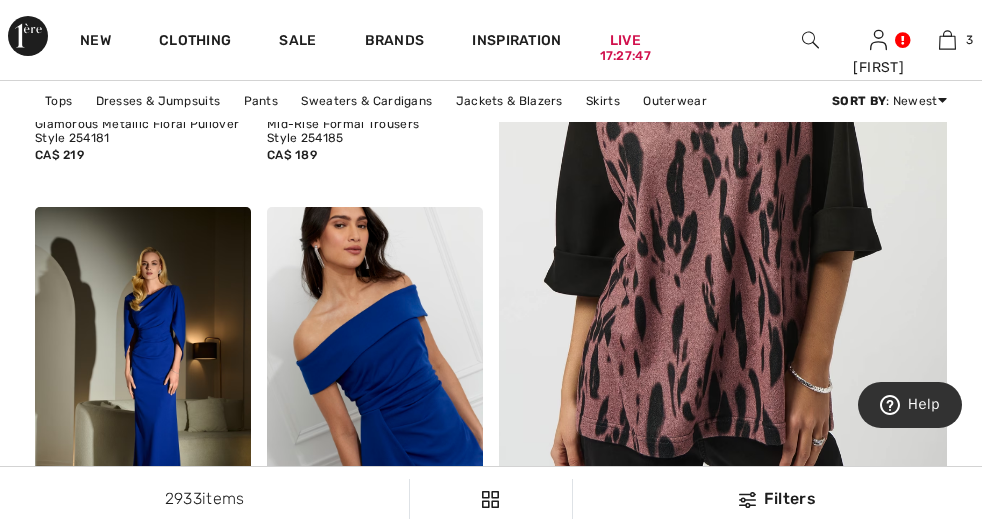 scroll, scrollTop: 0, scrollLeft: 0, axis: both 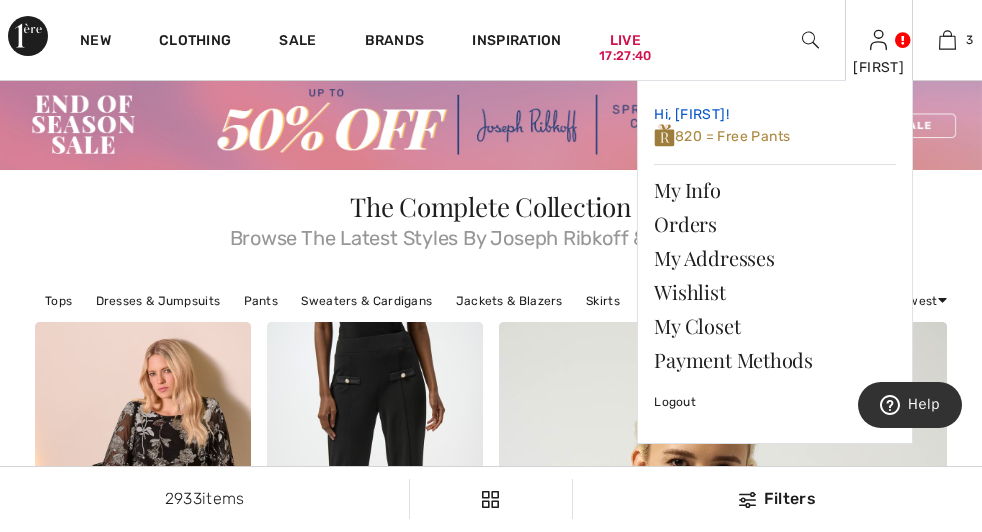 click on "820 = Free Pants" at bounding box center (722, 136) 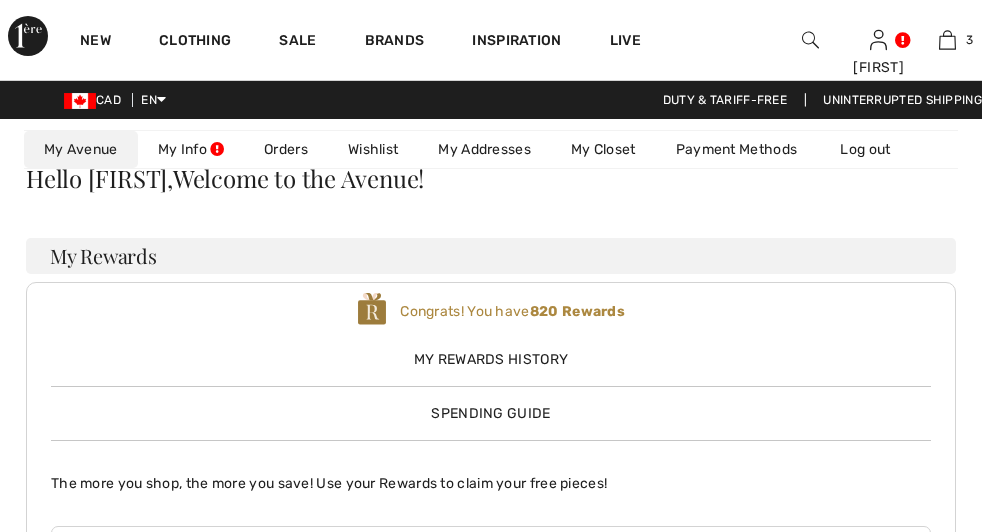 scroll, scrollTop: 0, scrollLeft: 0, axis: both 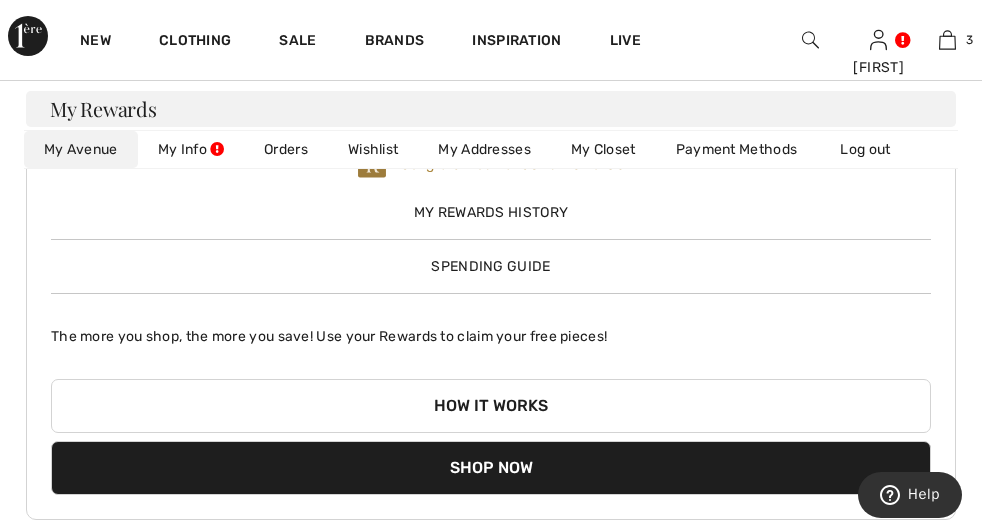 click on "Shop Now" at bounding box center [491, 468] 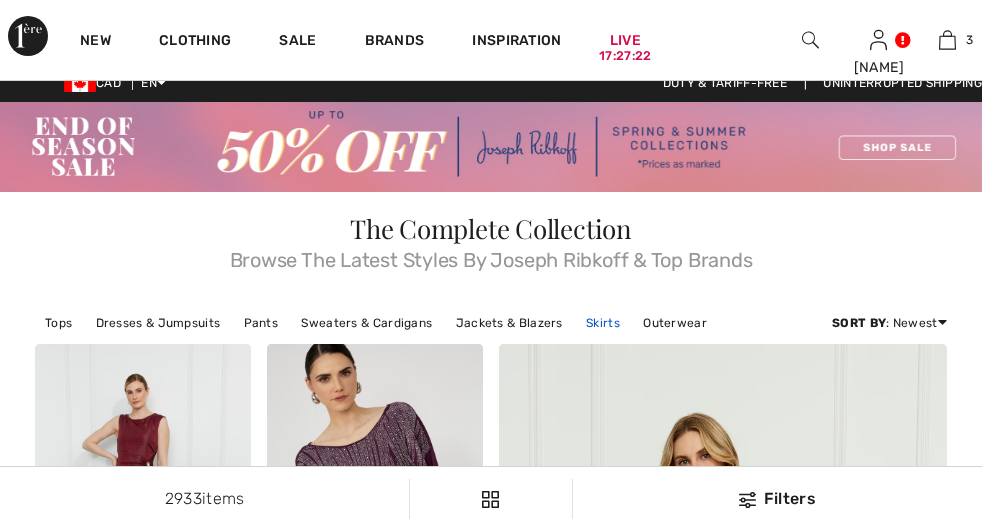 scroll, scrollTop: 29, scrollLeft: 0, axis: vertical 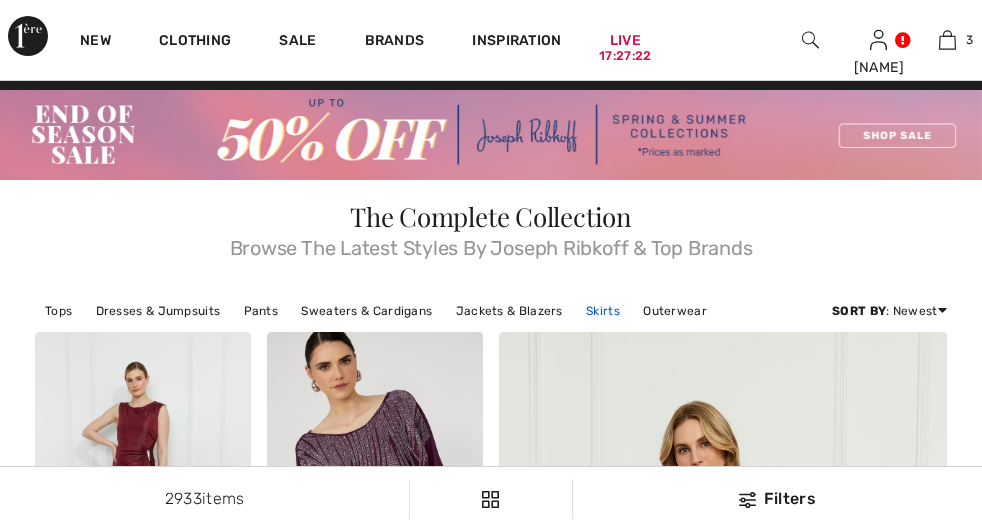 checkbox on "true" 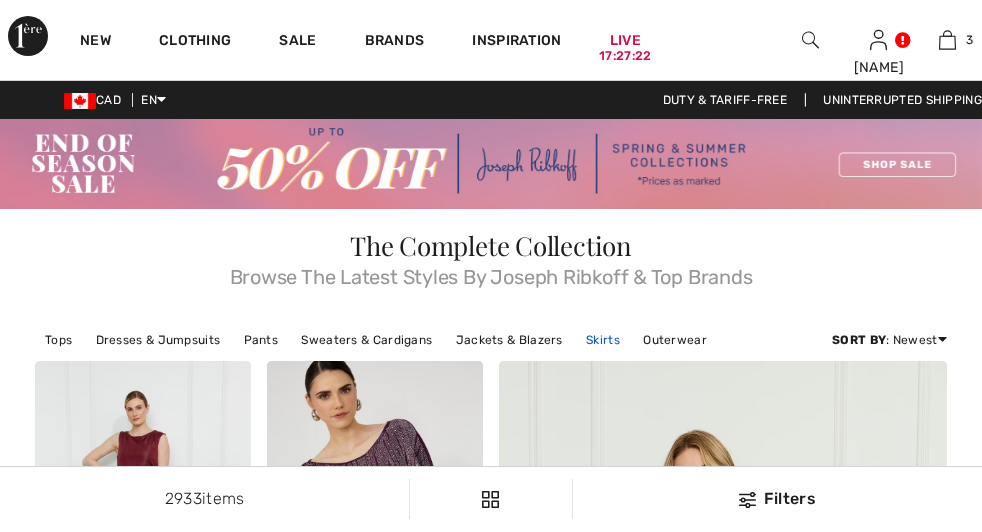 scroll, scrollTop: 0, scrollLeft: 0, axis: both 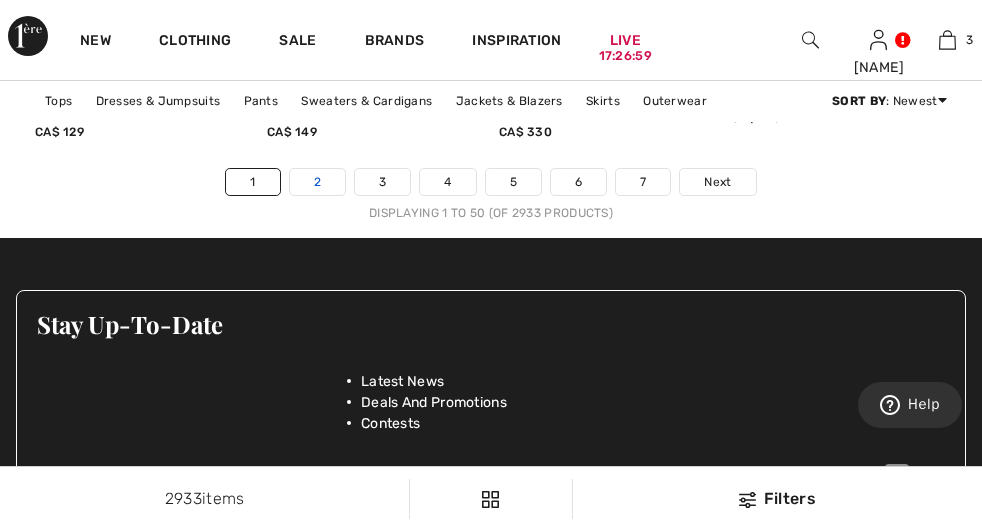 click on "2" at bounding box center [317, 182] 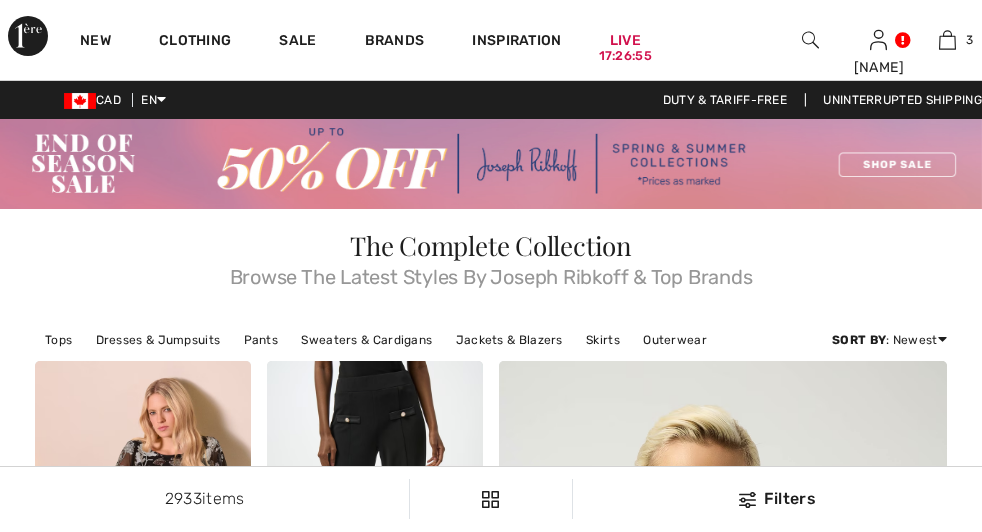 scroll, scrollTop: 1221, scrollLeft: 0, axis: vertical 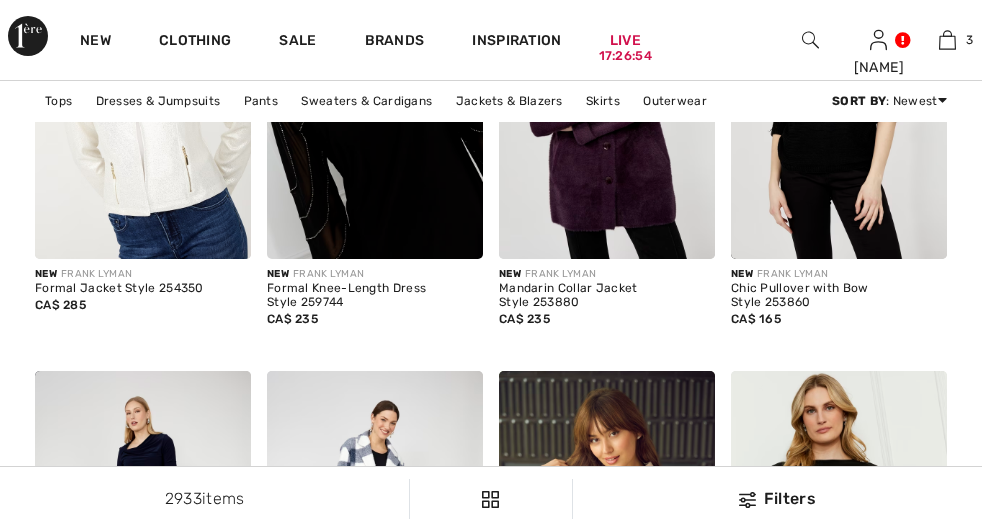 checkbox on "true" 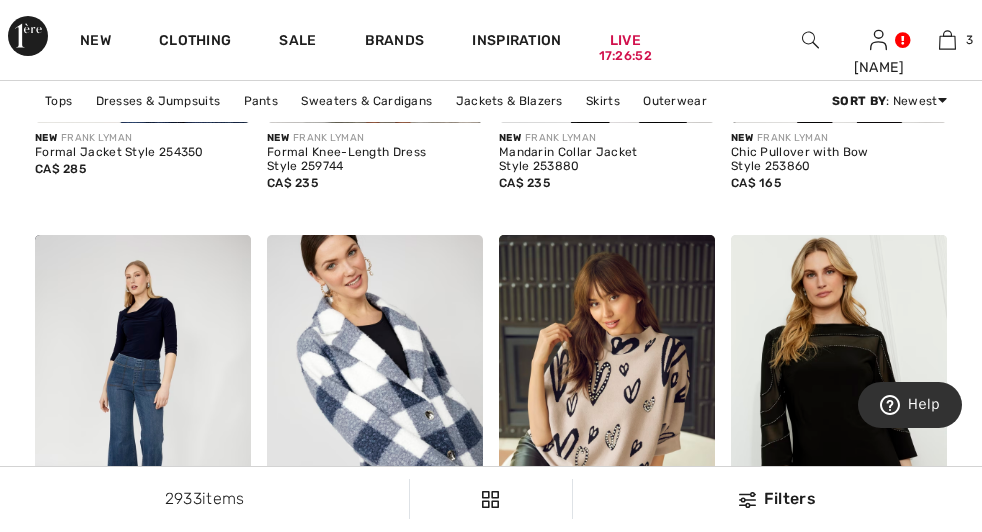 scroll, scrollTop: 0, scrollLeft: 0, axis: both 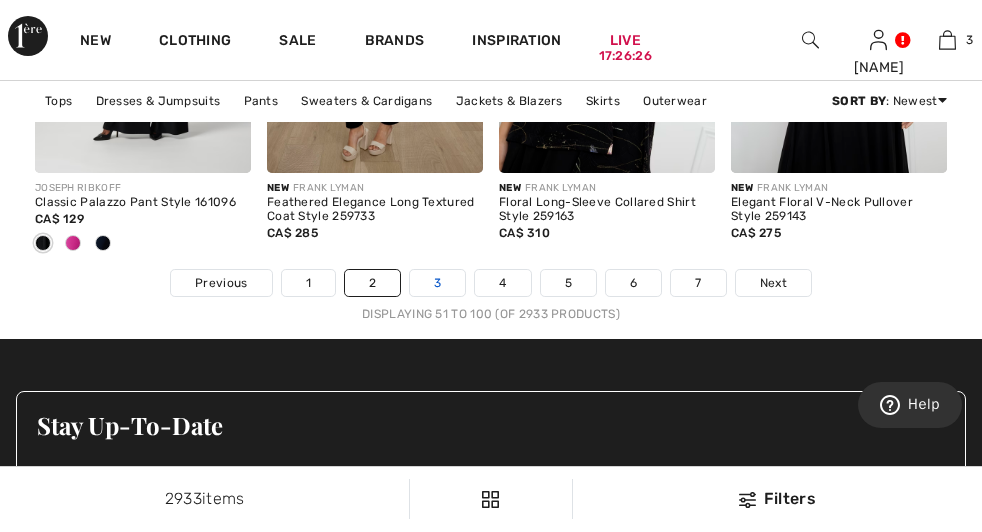 click on "3" at bounding box center (437, 283) 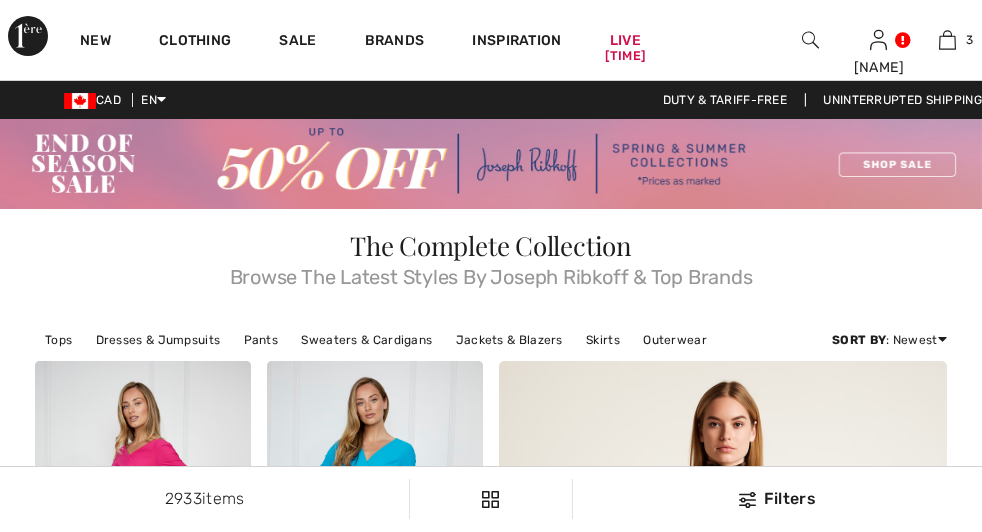 scroll, scrollTop: 0, scrollLeft: 0, axis: both 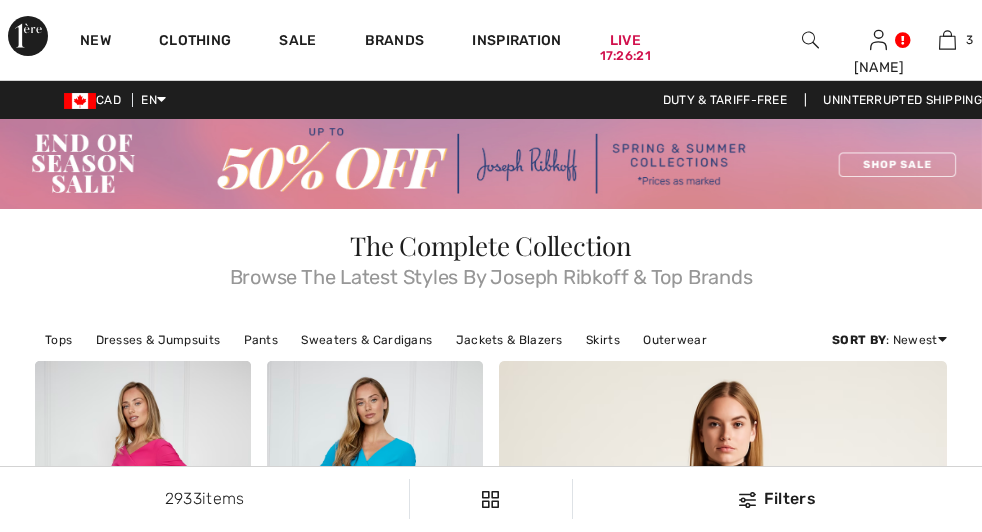 checkbox on "true" 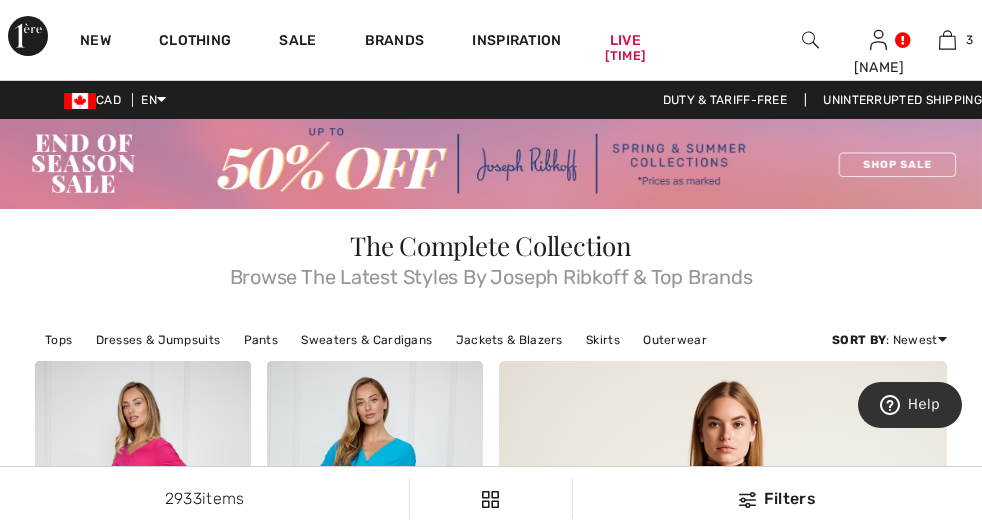scroll, scrollTop: 0, scrollLeft: 0, axis: both 